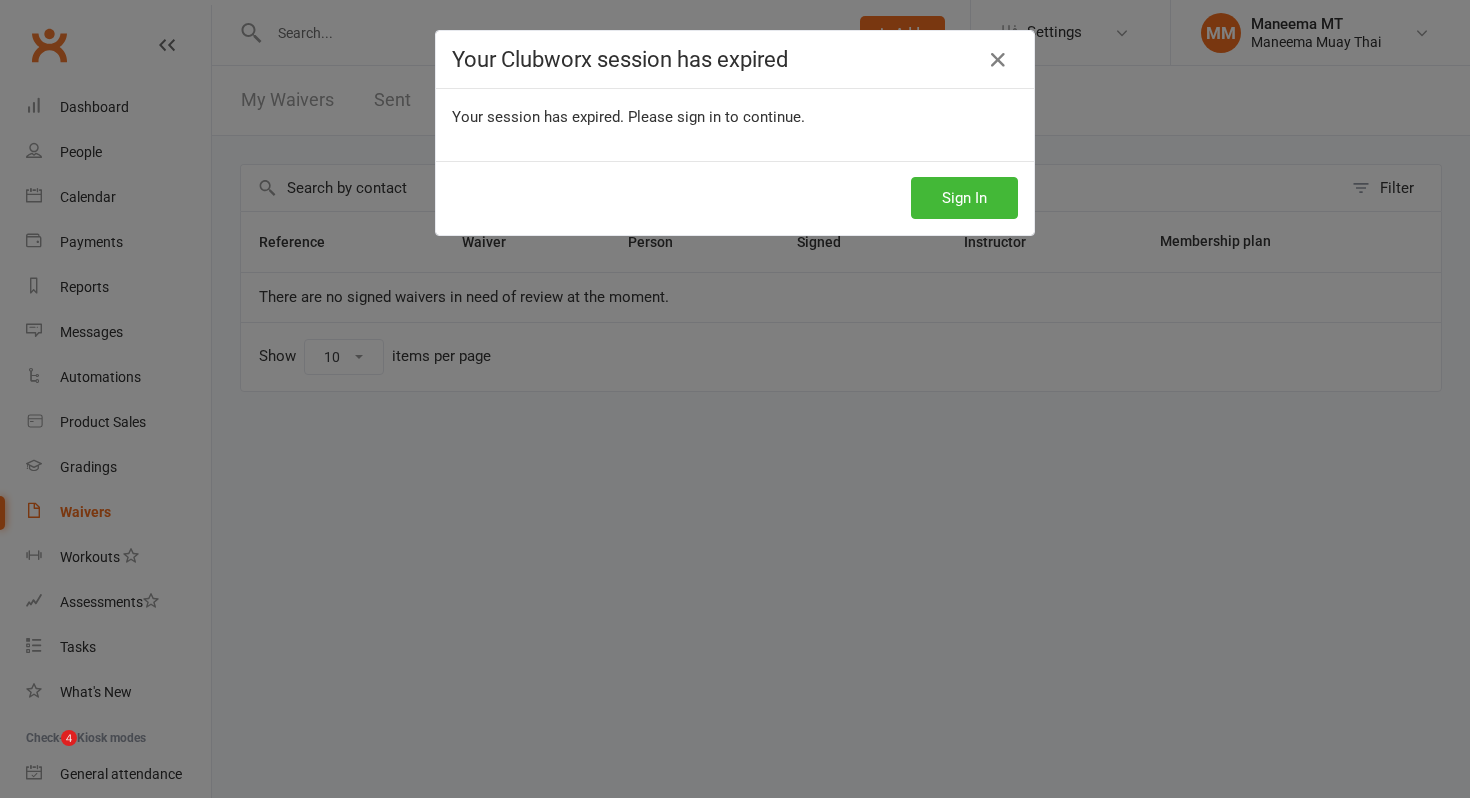 scroll, scrollTop: 0, scrollLeft: 0, axis: both 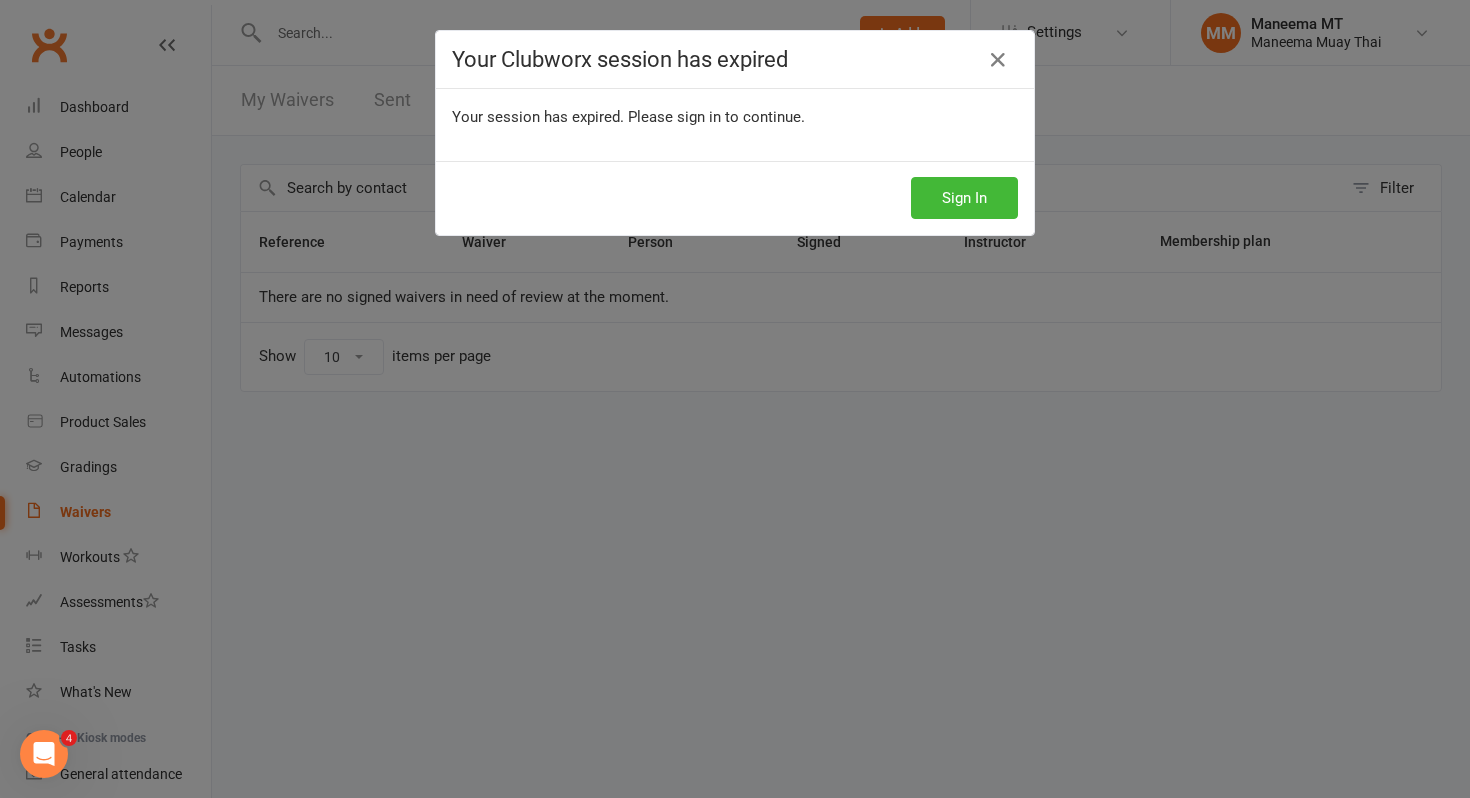 click at bounding box center (998, 60) 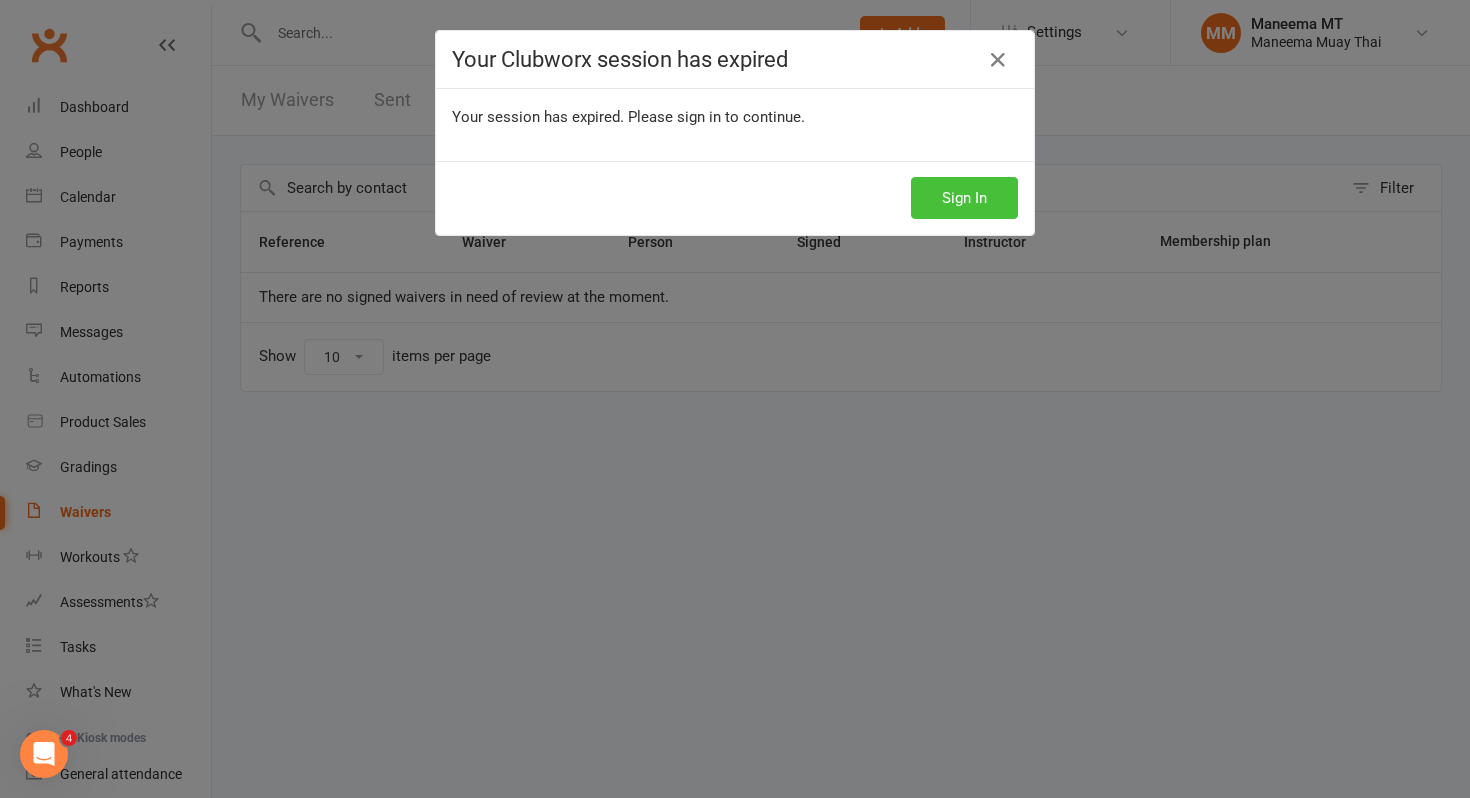 click on "Sign In" at bounding box center (964, 198) 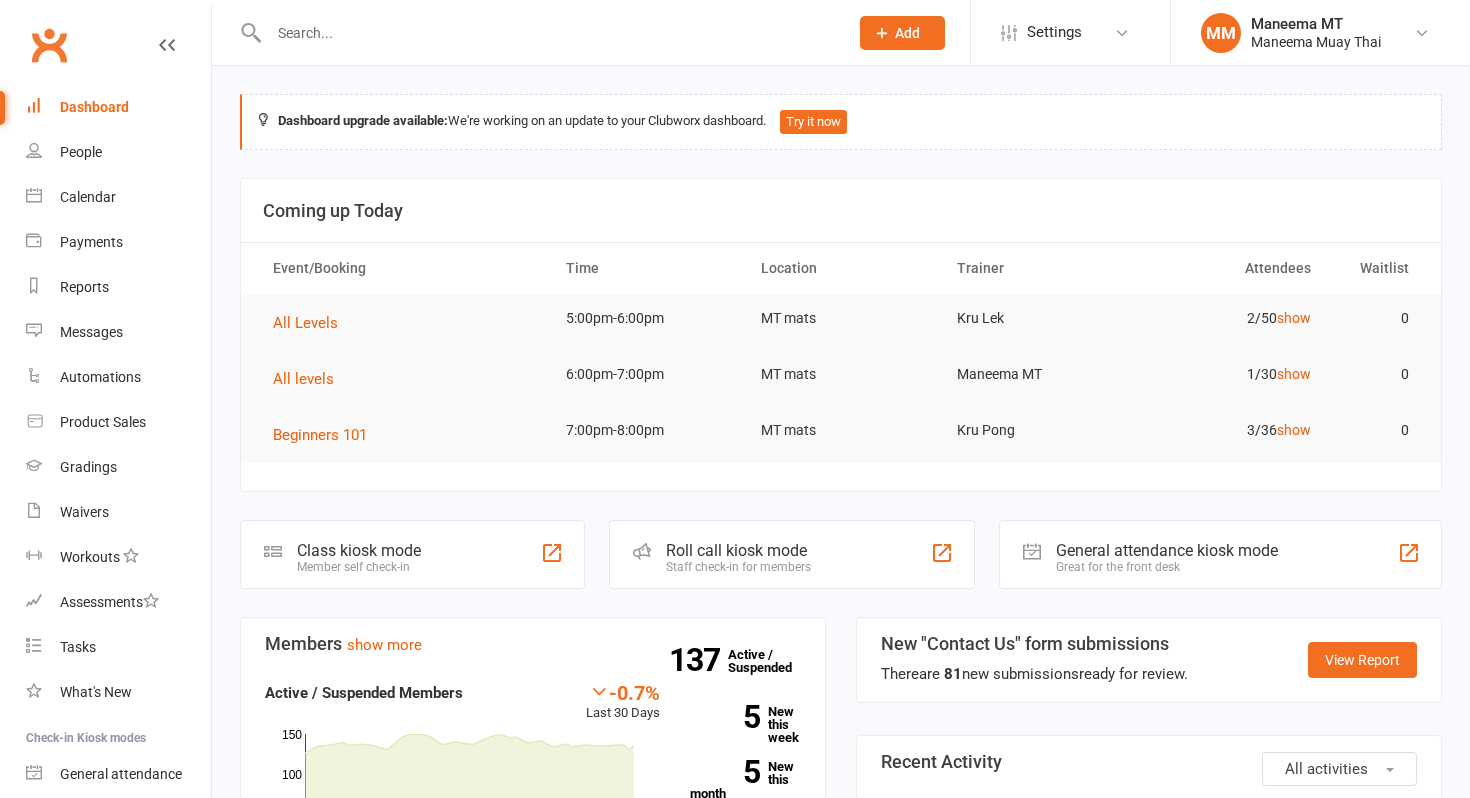 scroll, scrollTop: 0, scrollLeft: 0, axis: both 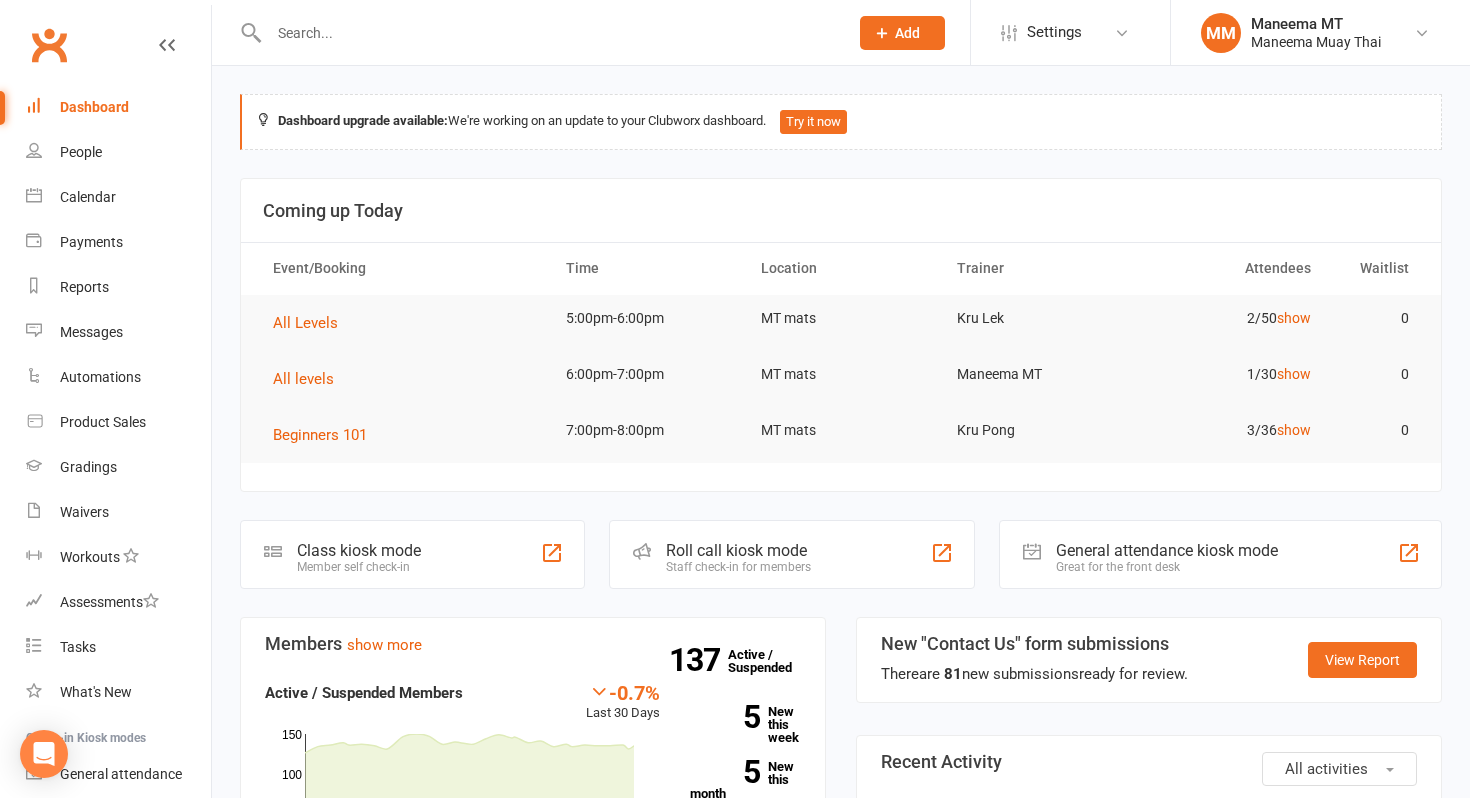 click at bounding box center [548, 33] 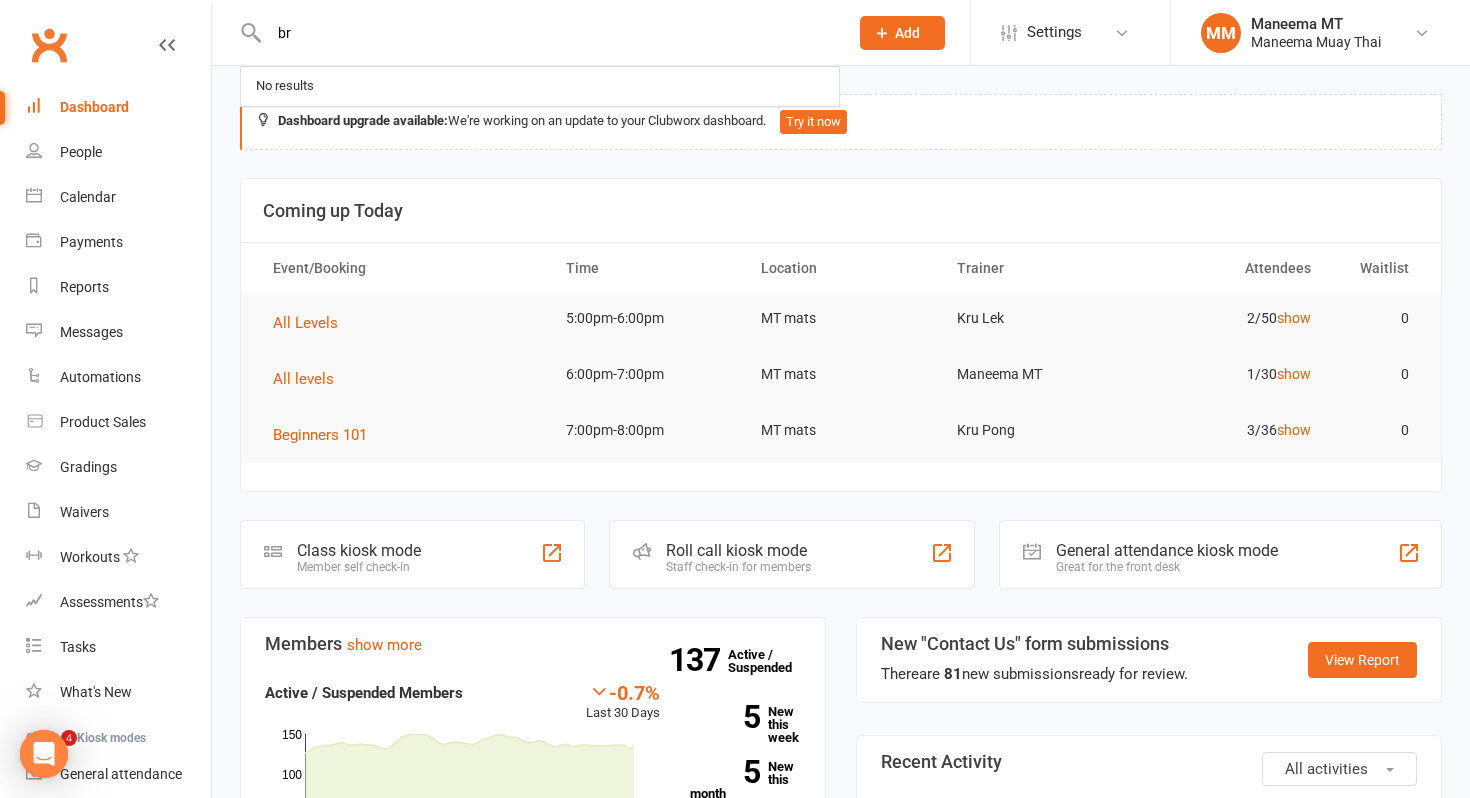 scroll, scrollTop: 0, scrollLeft: 0, axis: both 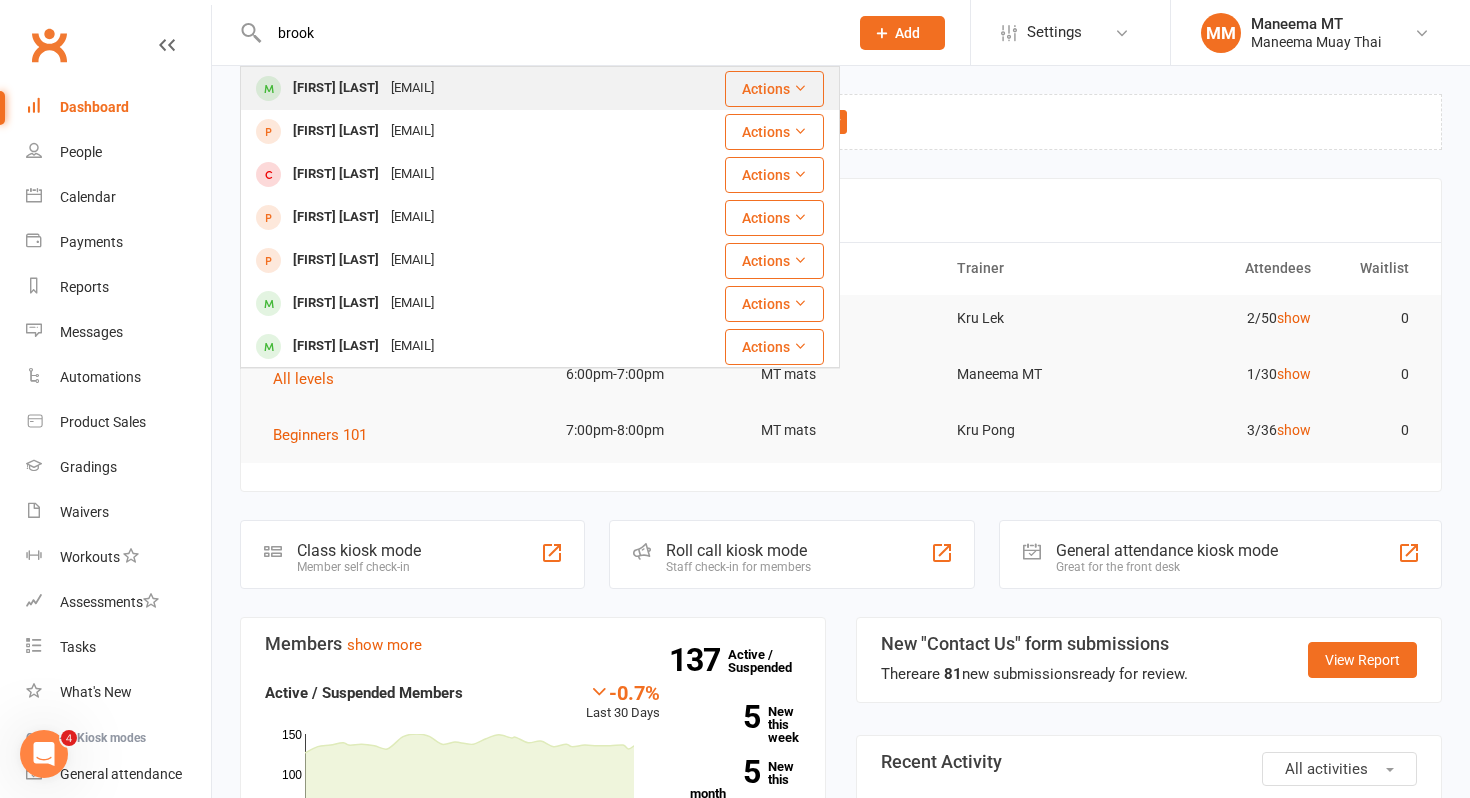 type on "brook" 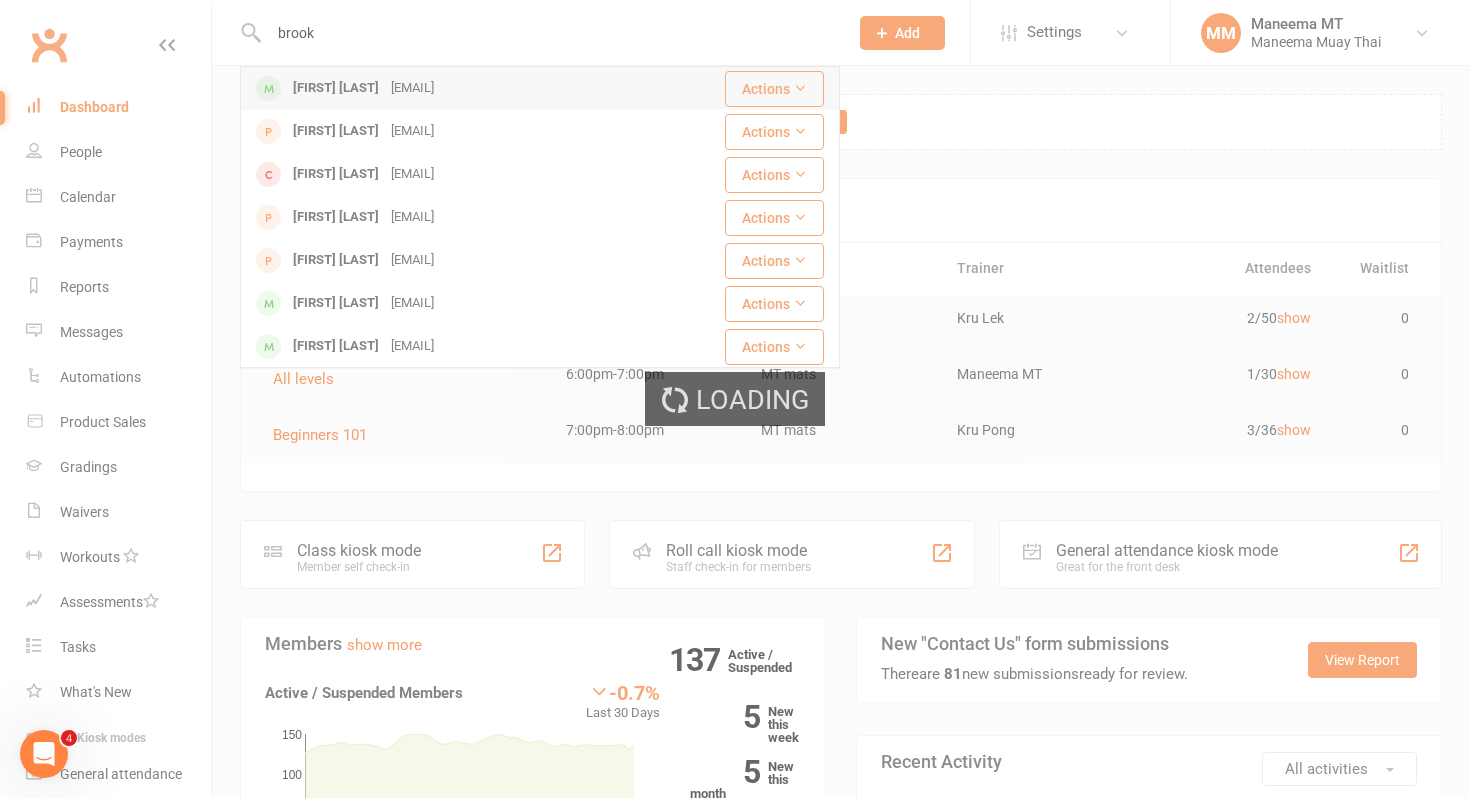 type 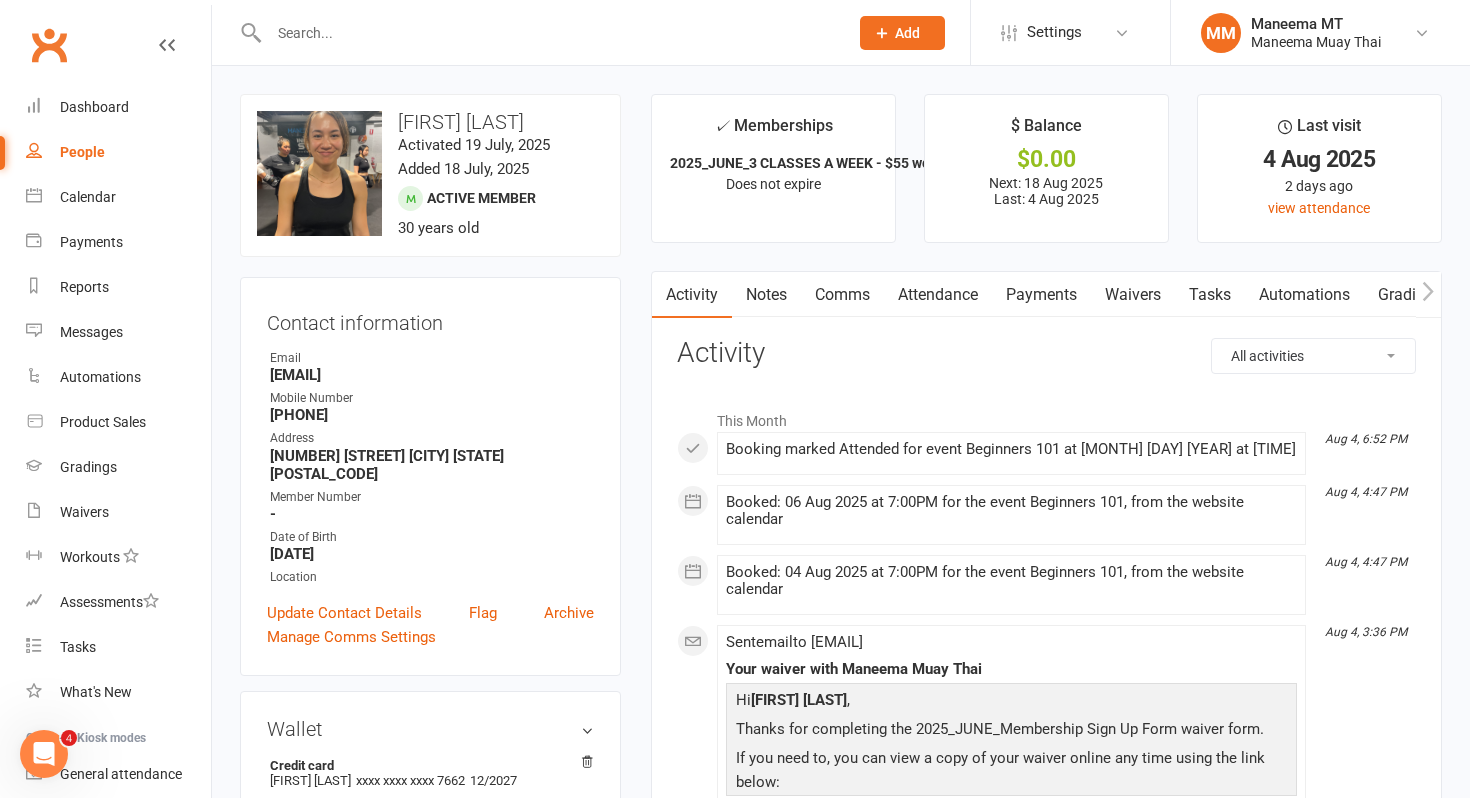 click on "Payments" at bounding box center [1041, 295] 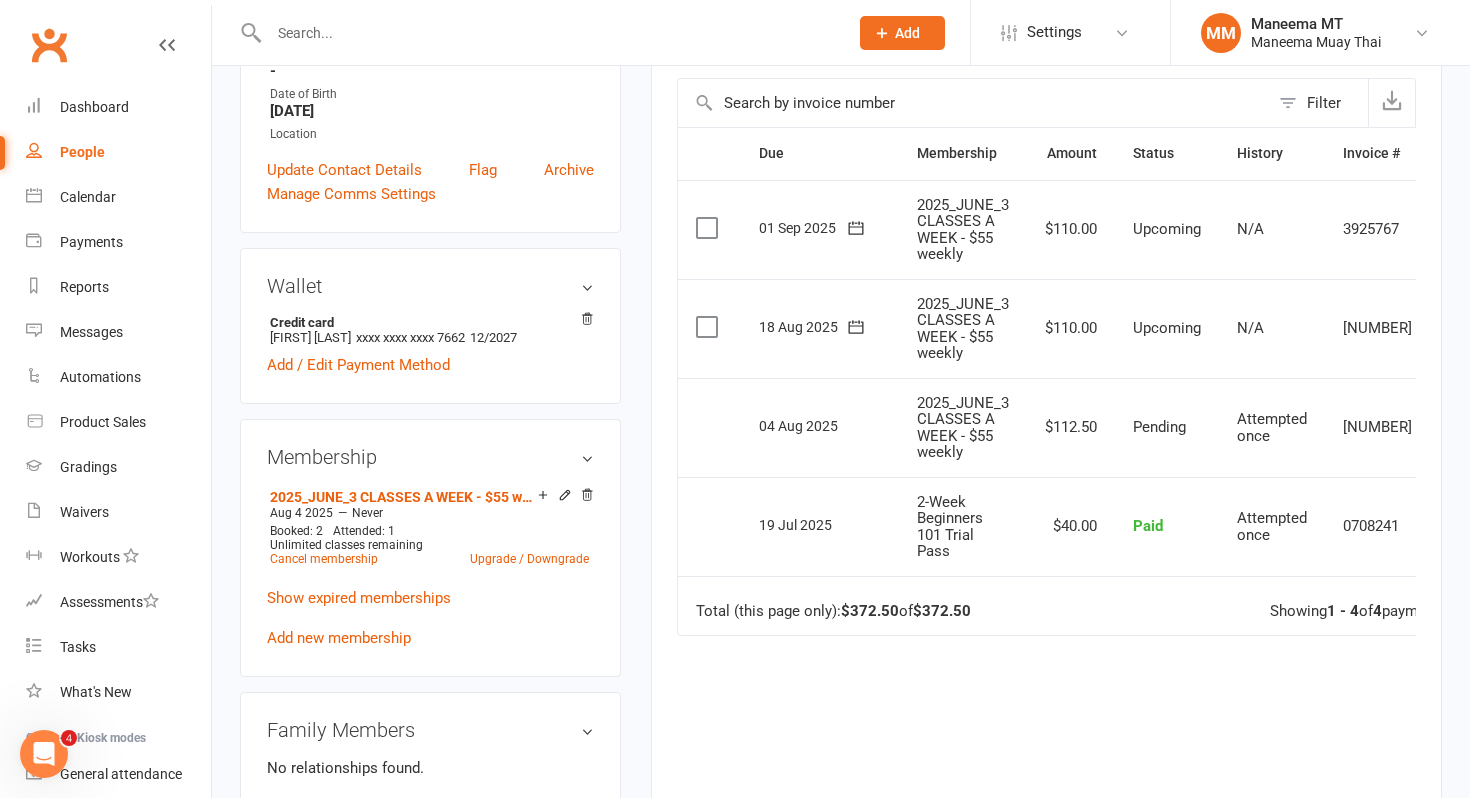 scroll, scrollTop: 457, scrollLeft: 0, axis: vertical 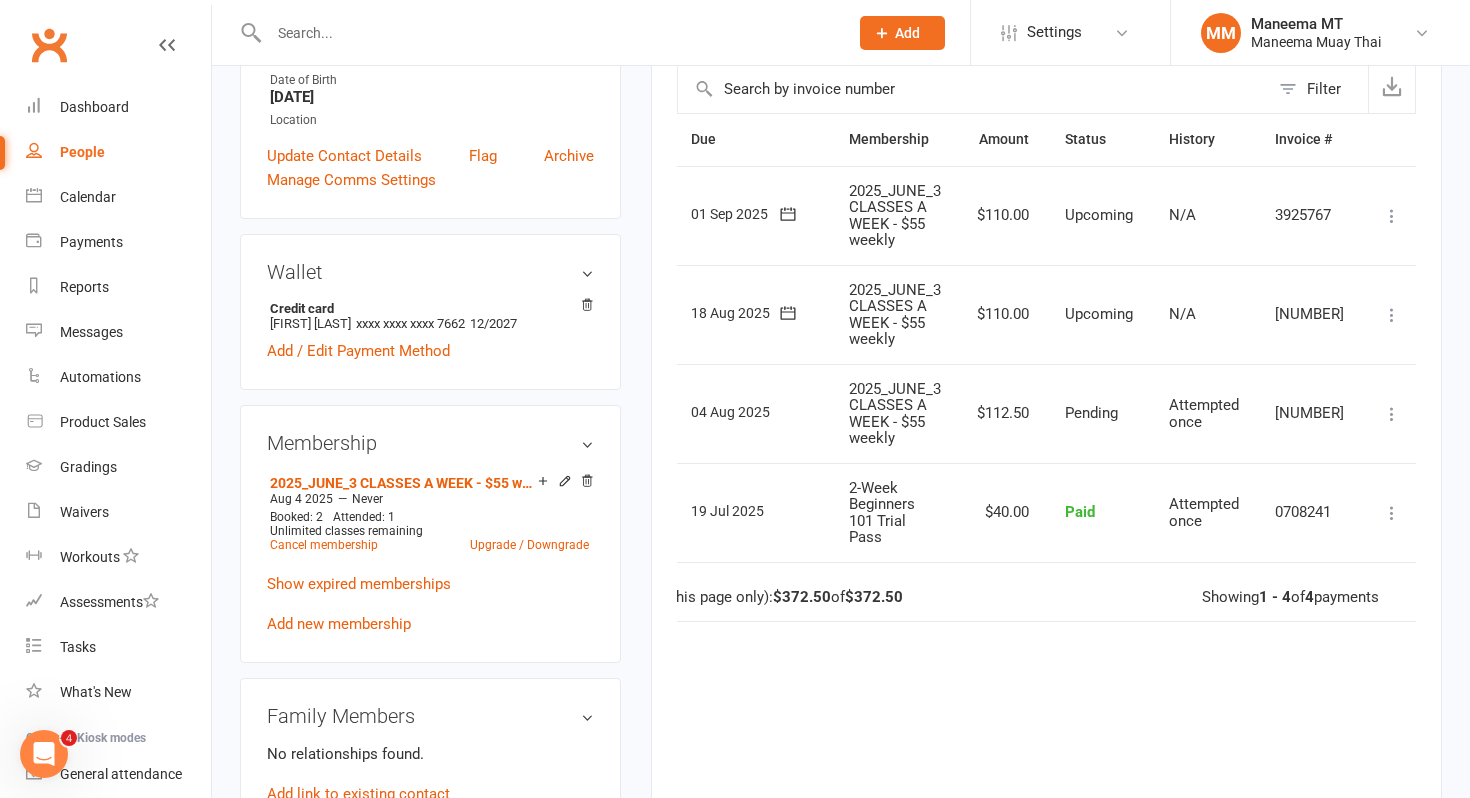 click at bounding box center (1392, 315) 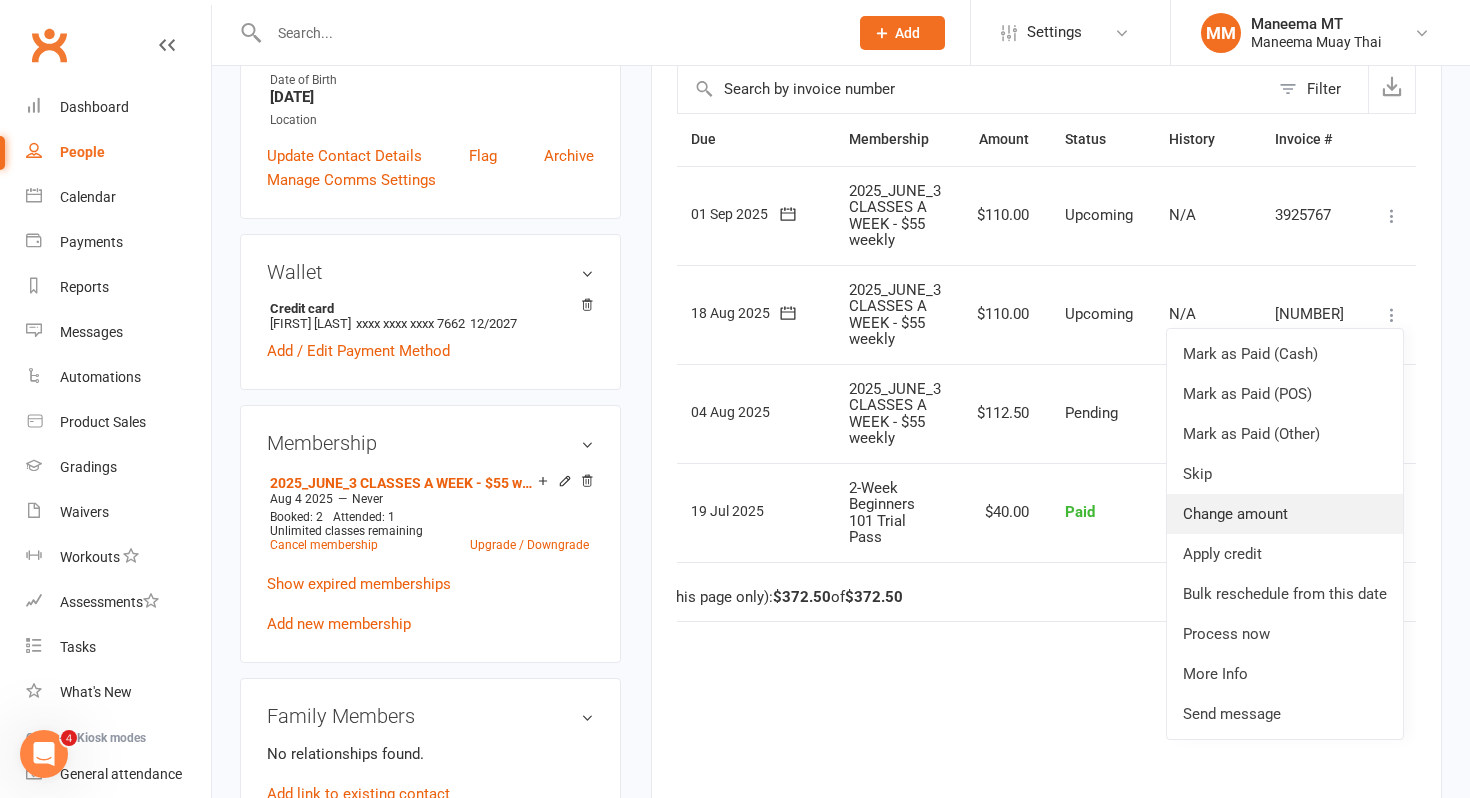 click on "Change amount" at bounding box center (1285, 514) 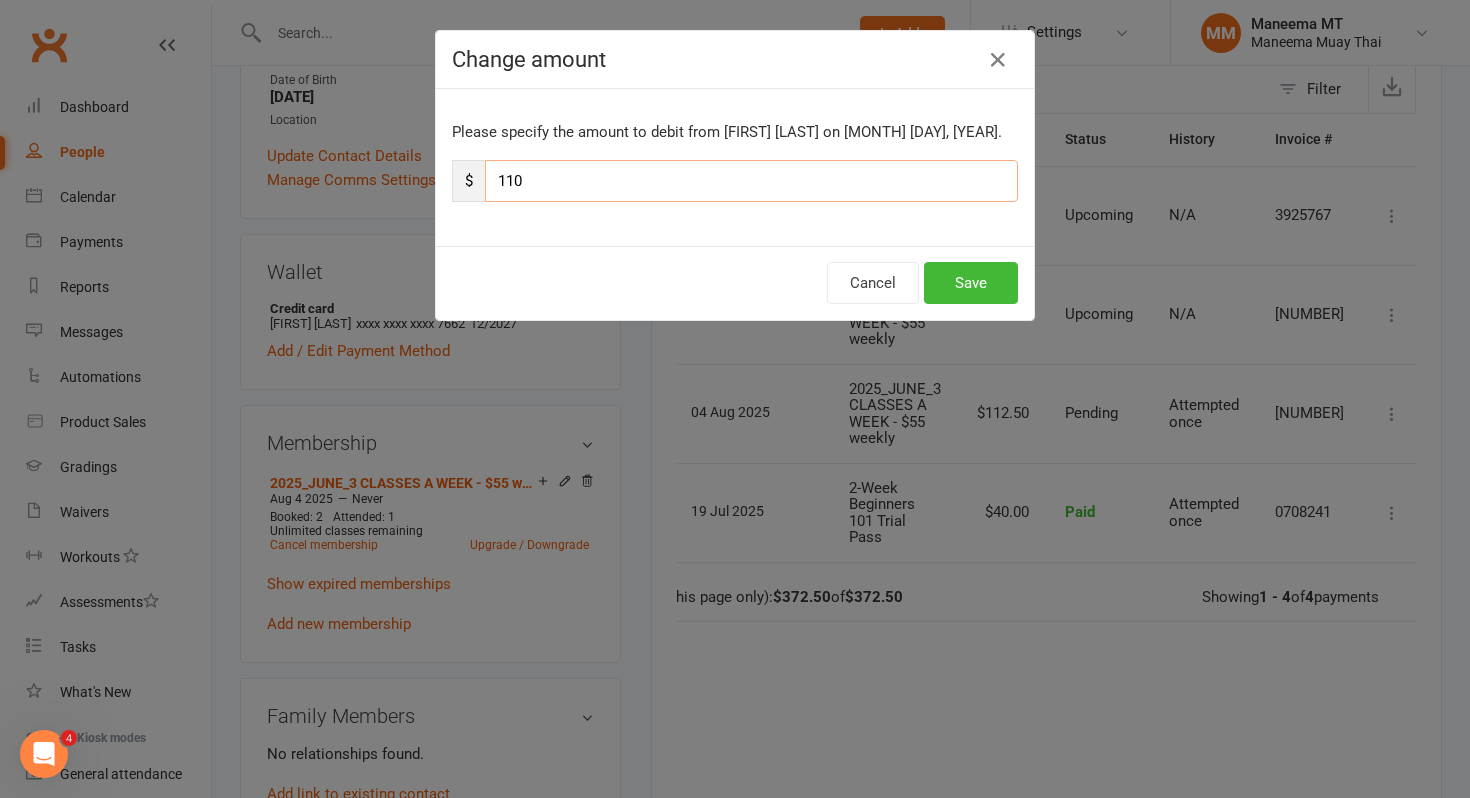 click on "110" at bounding box center [751, 181] 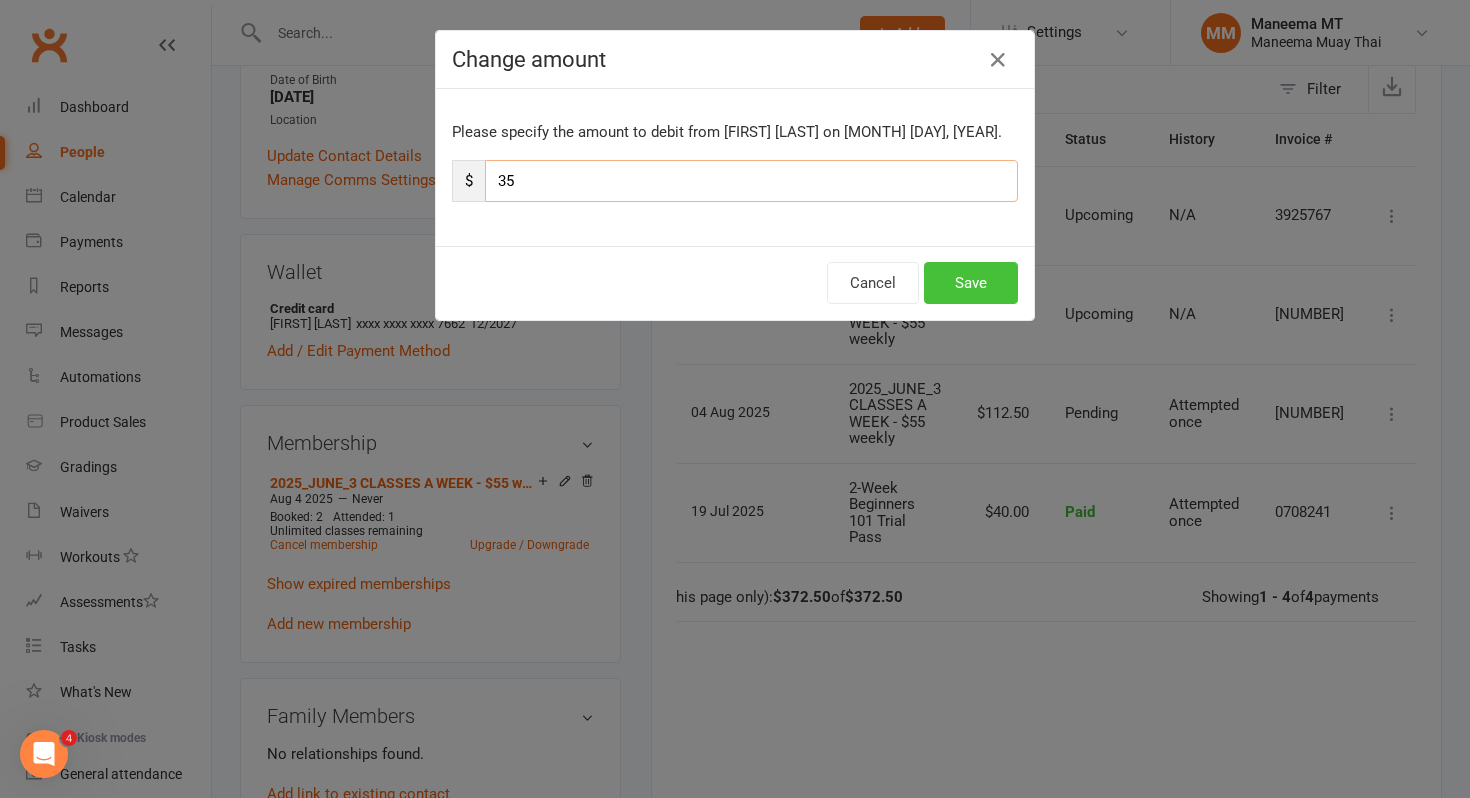 type on "35" 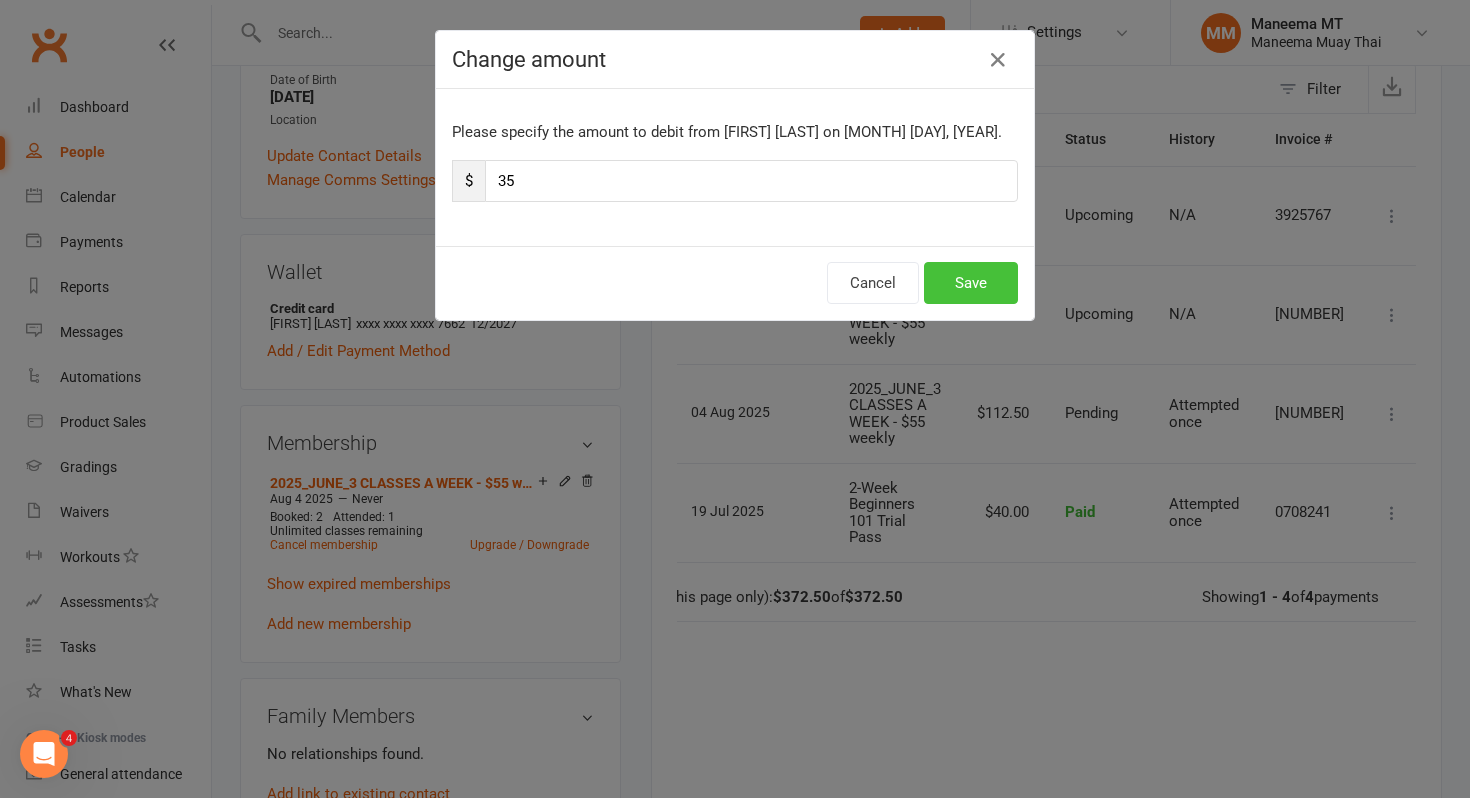 click on "Save" at bounding box center [971, 283] 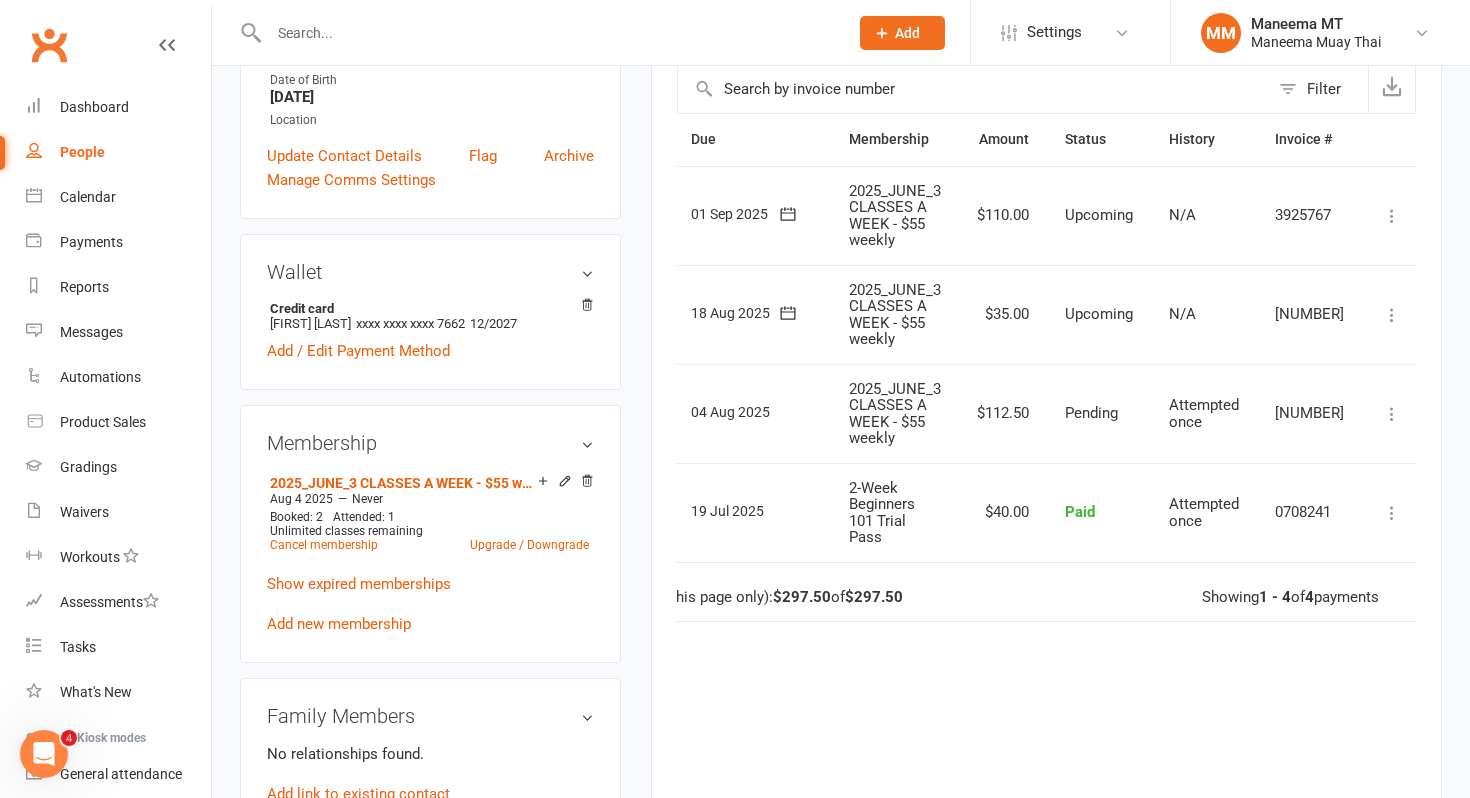 click on "People" at bounding box center [82, 152] 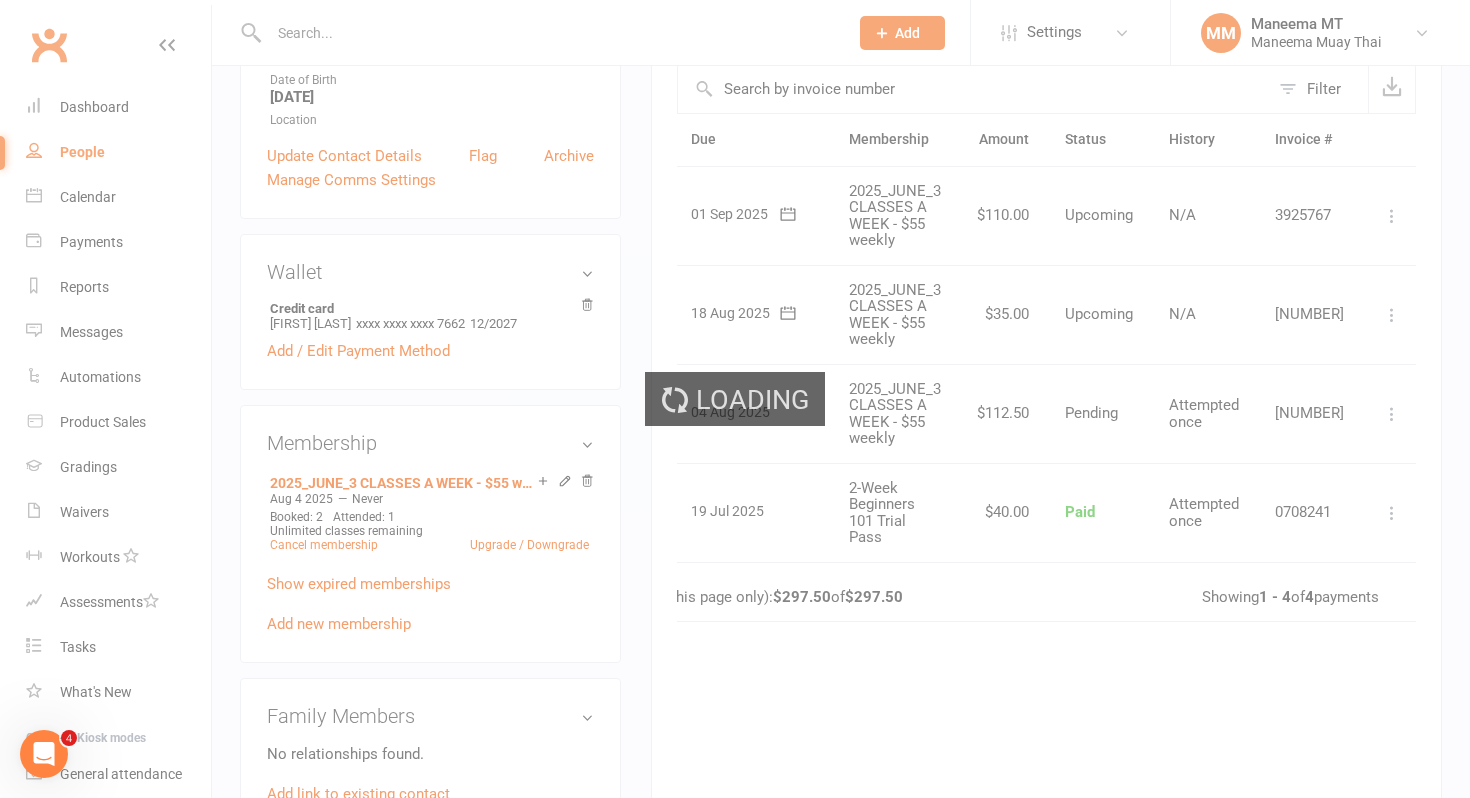scroll, scrollTop: 0, scrollLeft: 0, axis: both 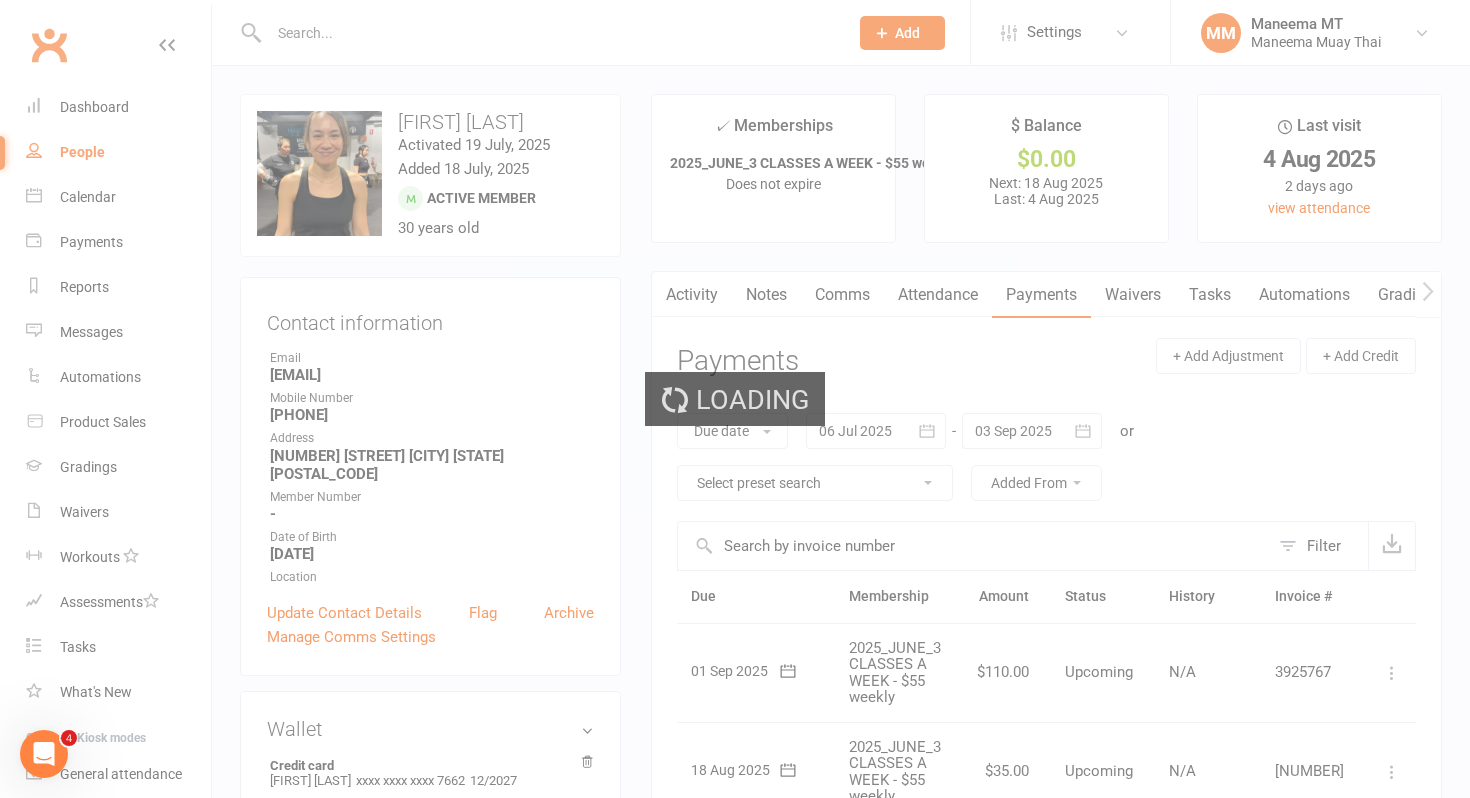 select on "100" 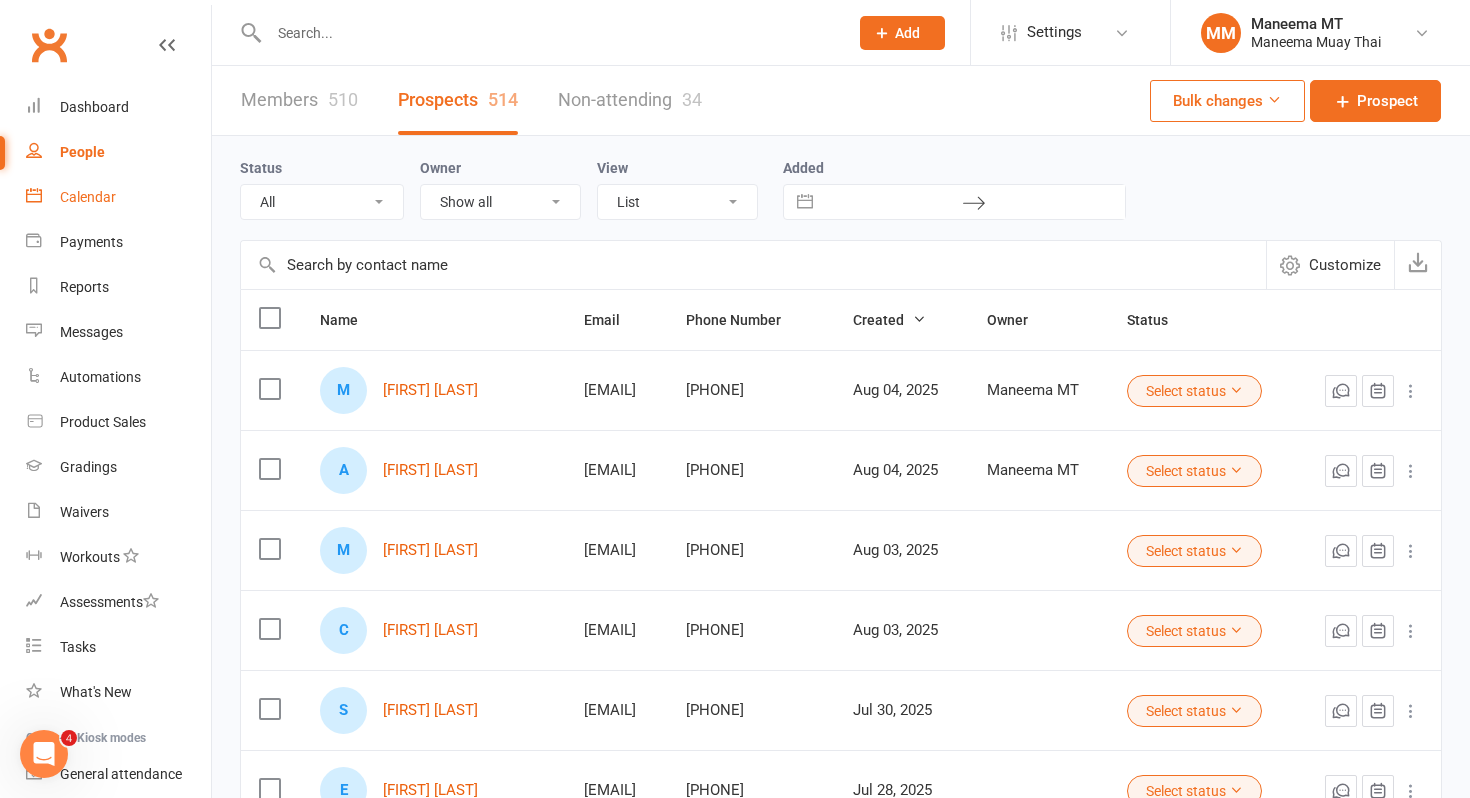 click on "Calendar" at bounding box center [118, 197] 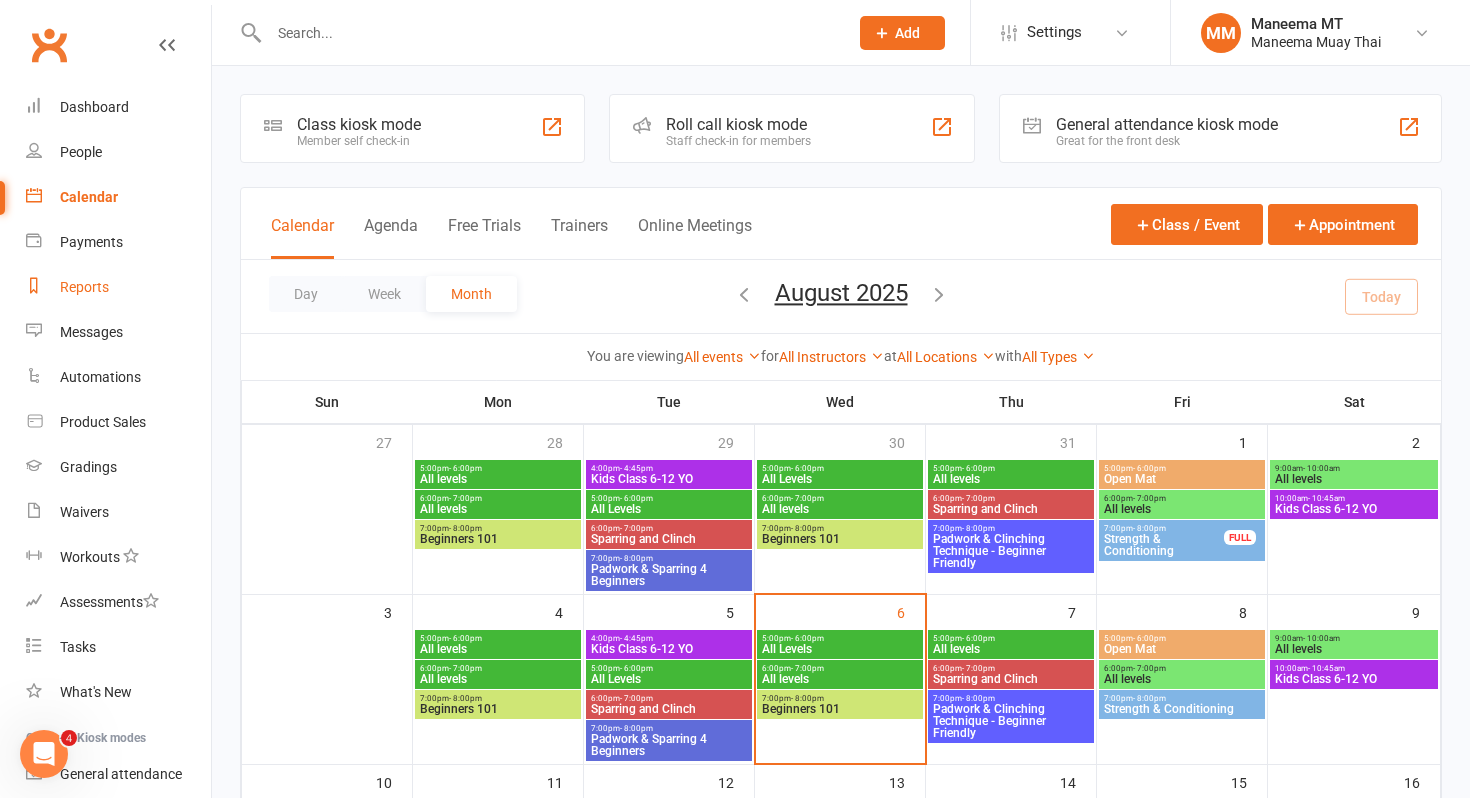 click on "Reports" at bounding box center (118, 287) 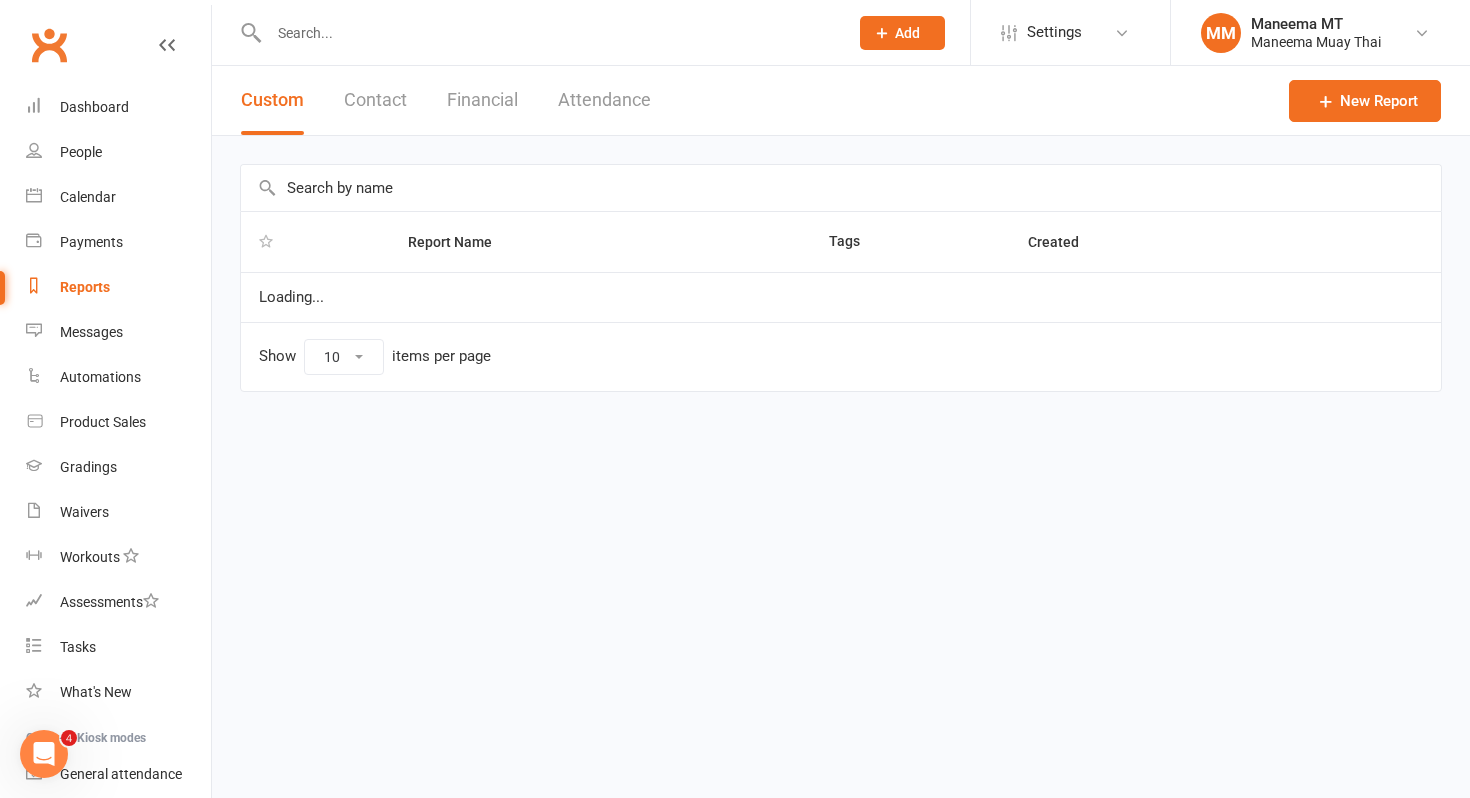 select on "100" 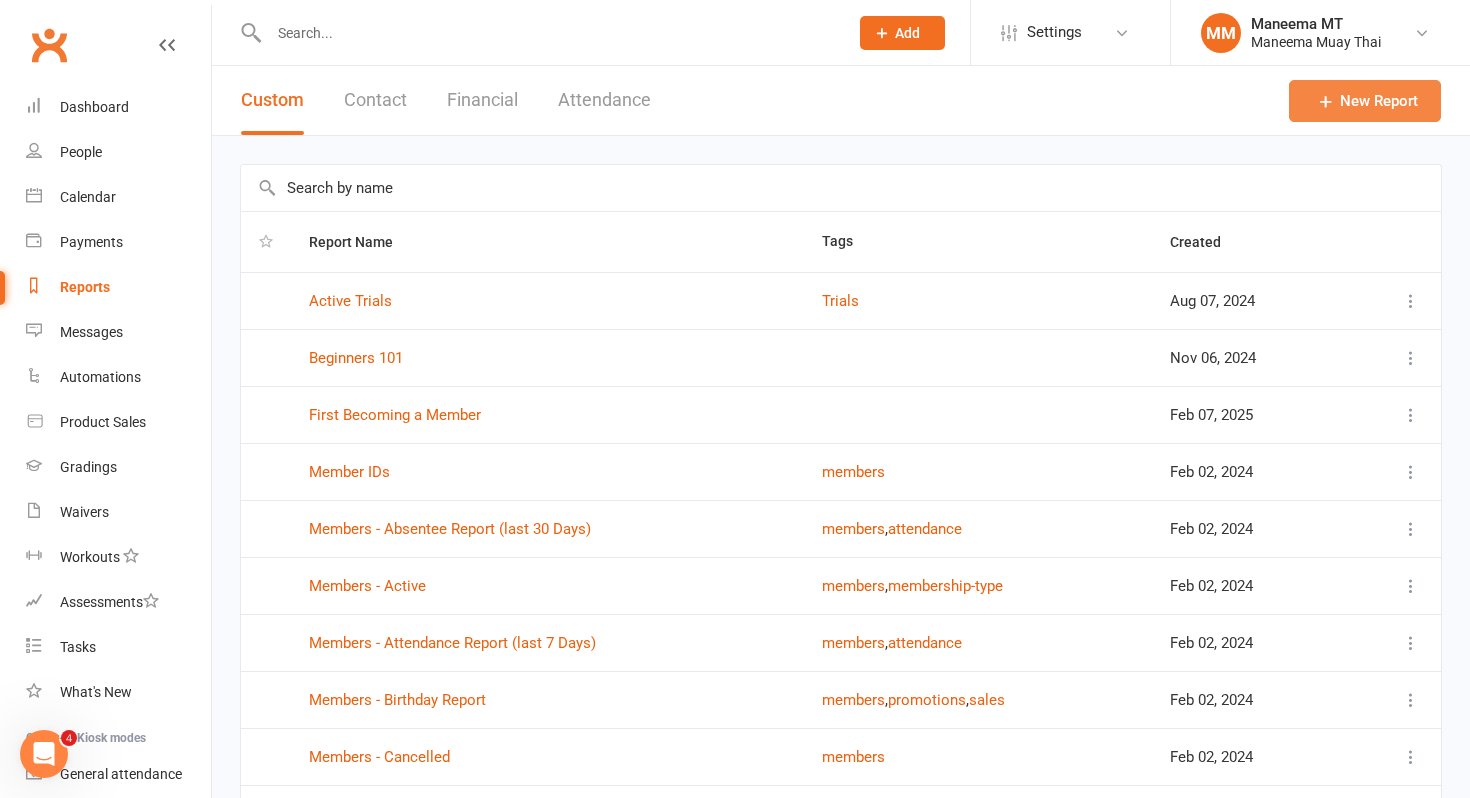 click at bounding box center (1326, 101) 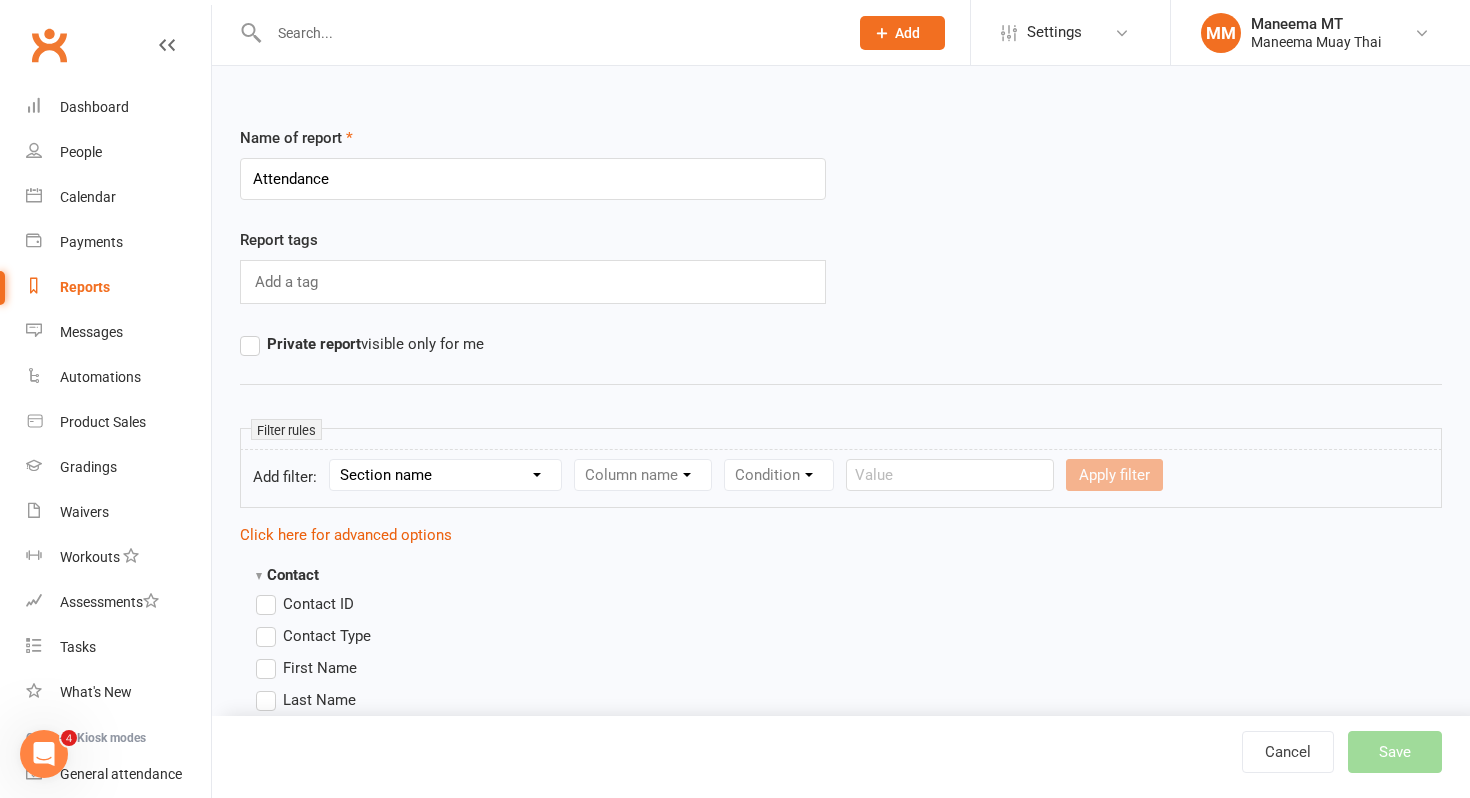 type on "Attendance" 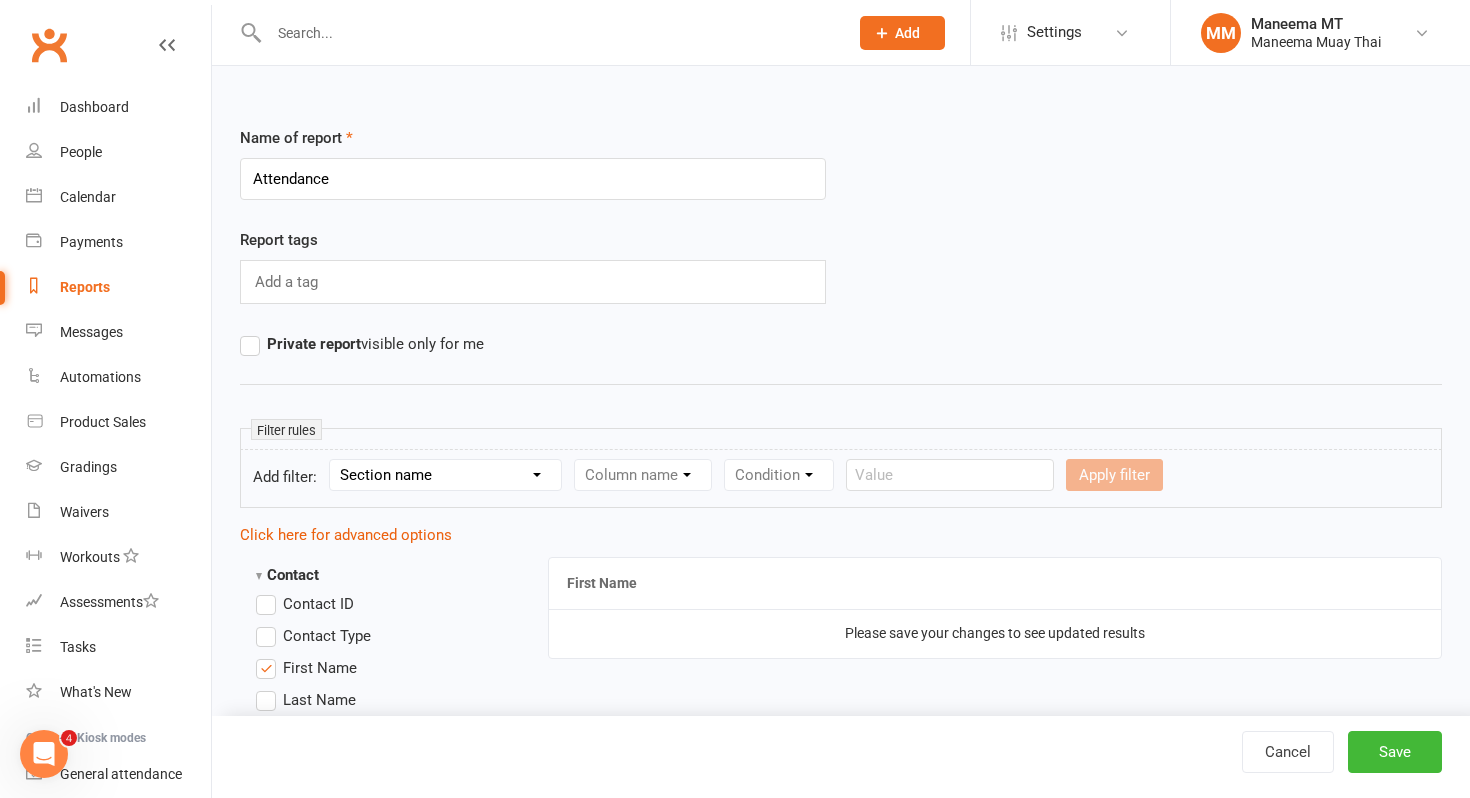 click on "Last Name" at bounding box center (319, 698) 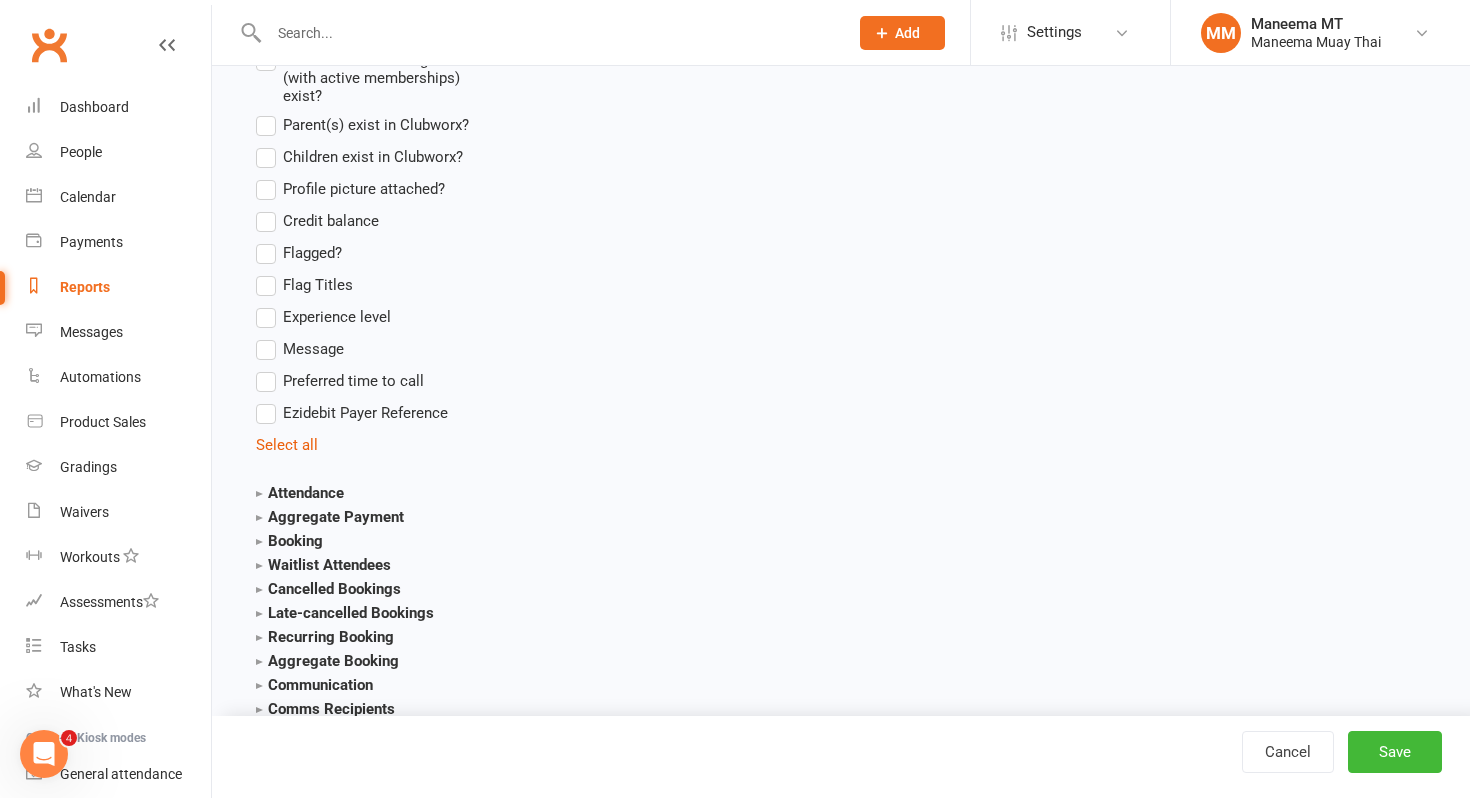 scroll, scrollTop: 1895, scrollLeft: 0, axis: vertical 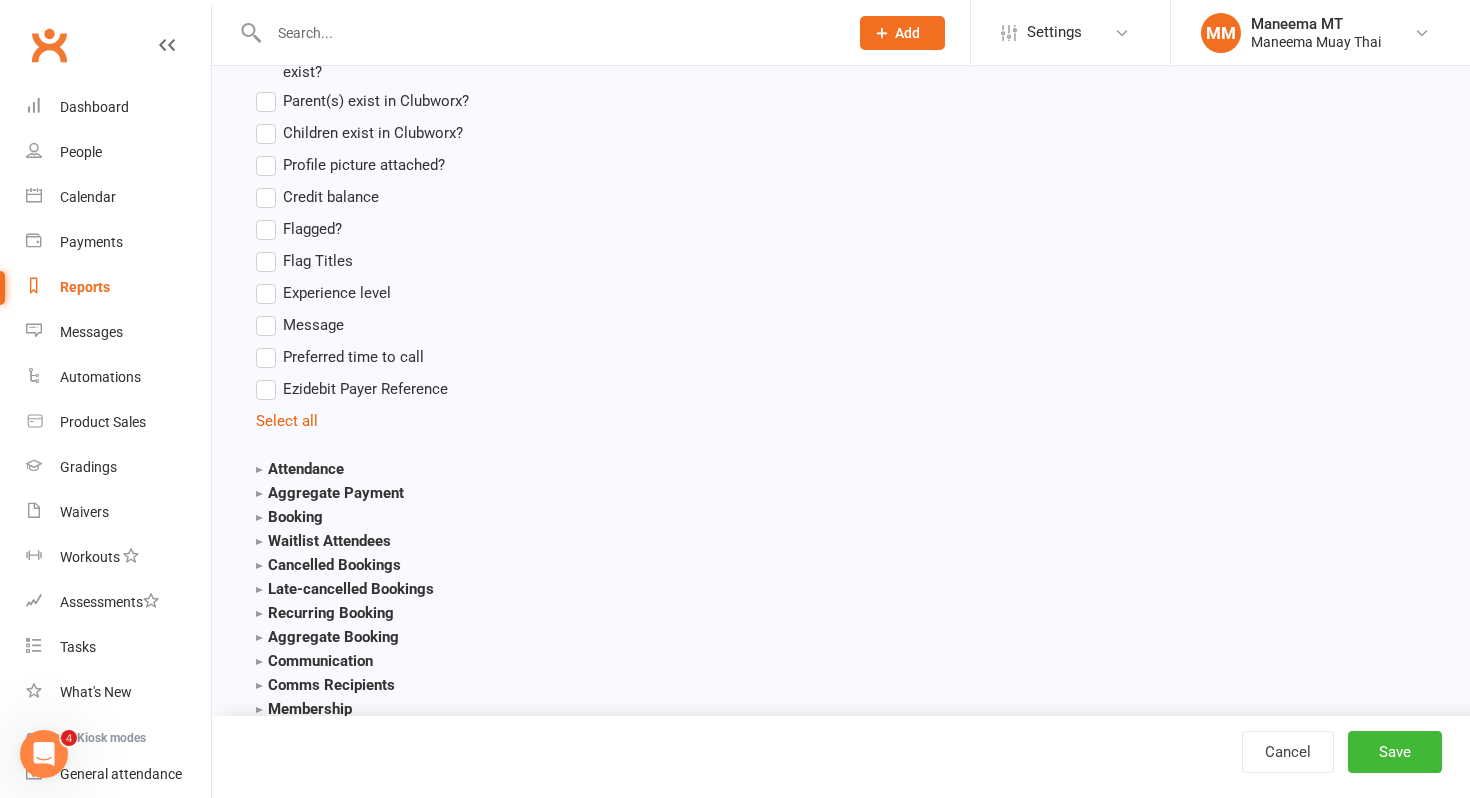 click on "Attendance" at bounding box center [300, 469] 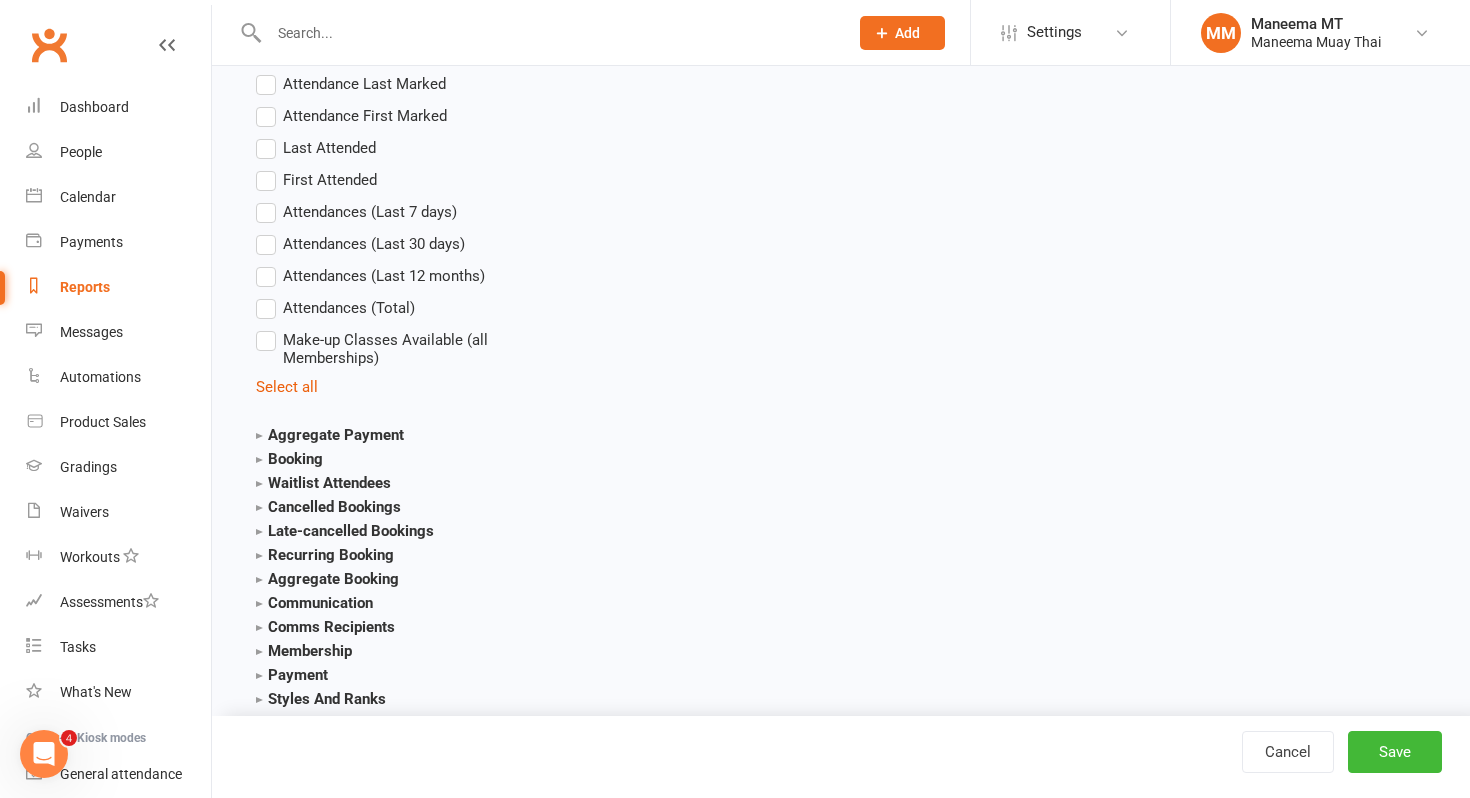 scroll, scrollTop: 2341, scrollLeft: 0, axis: vertical 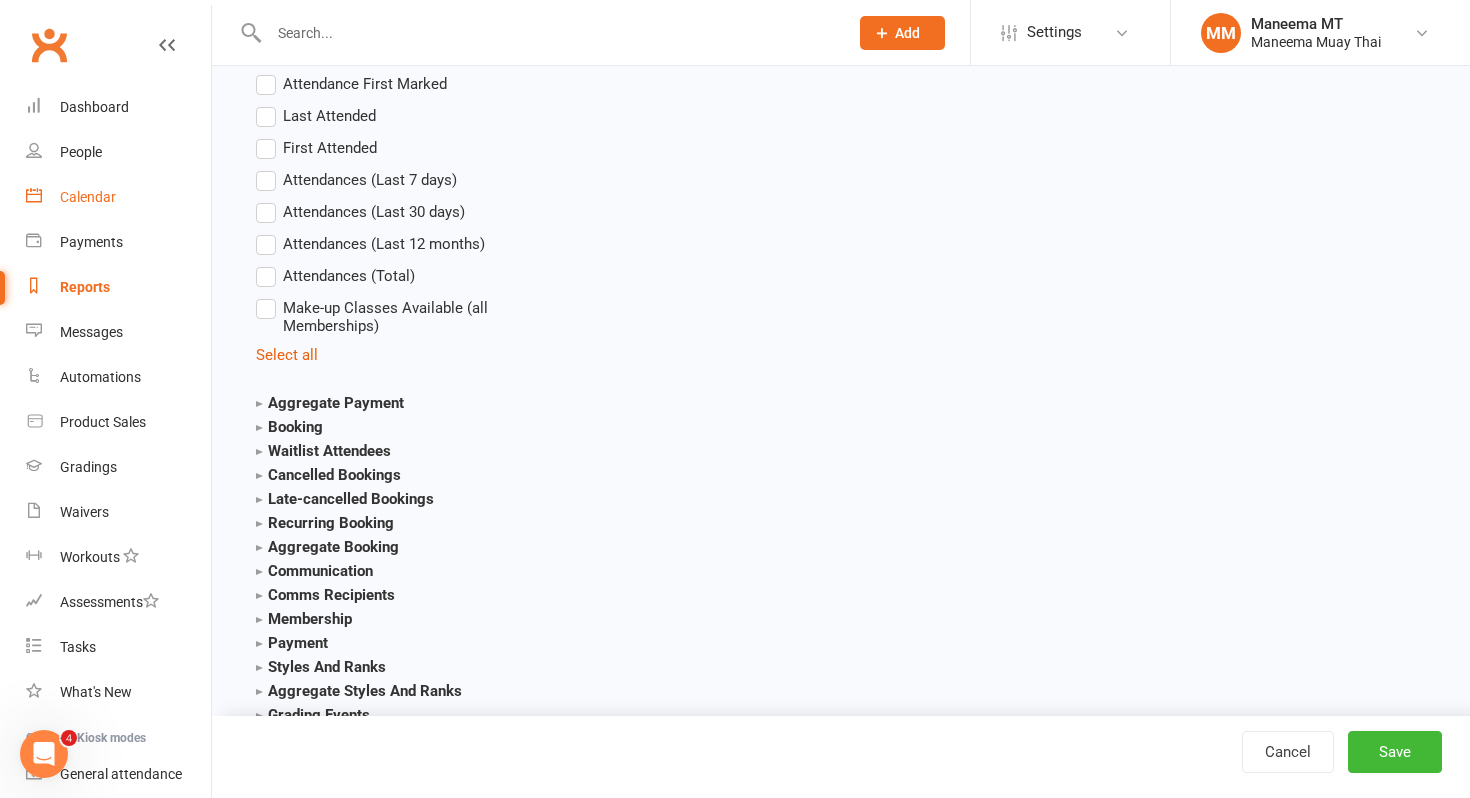 click on "Calendar" at bounding box center [118, 197] 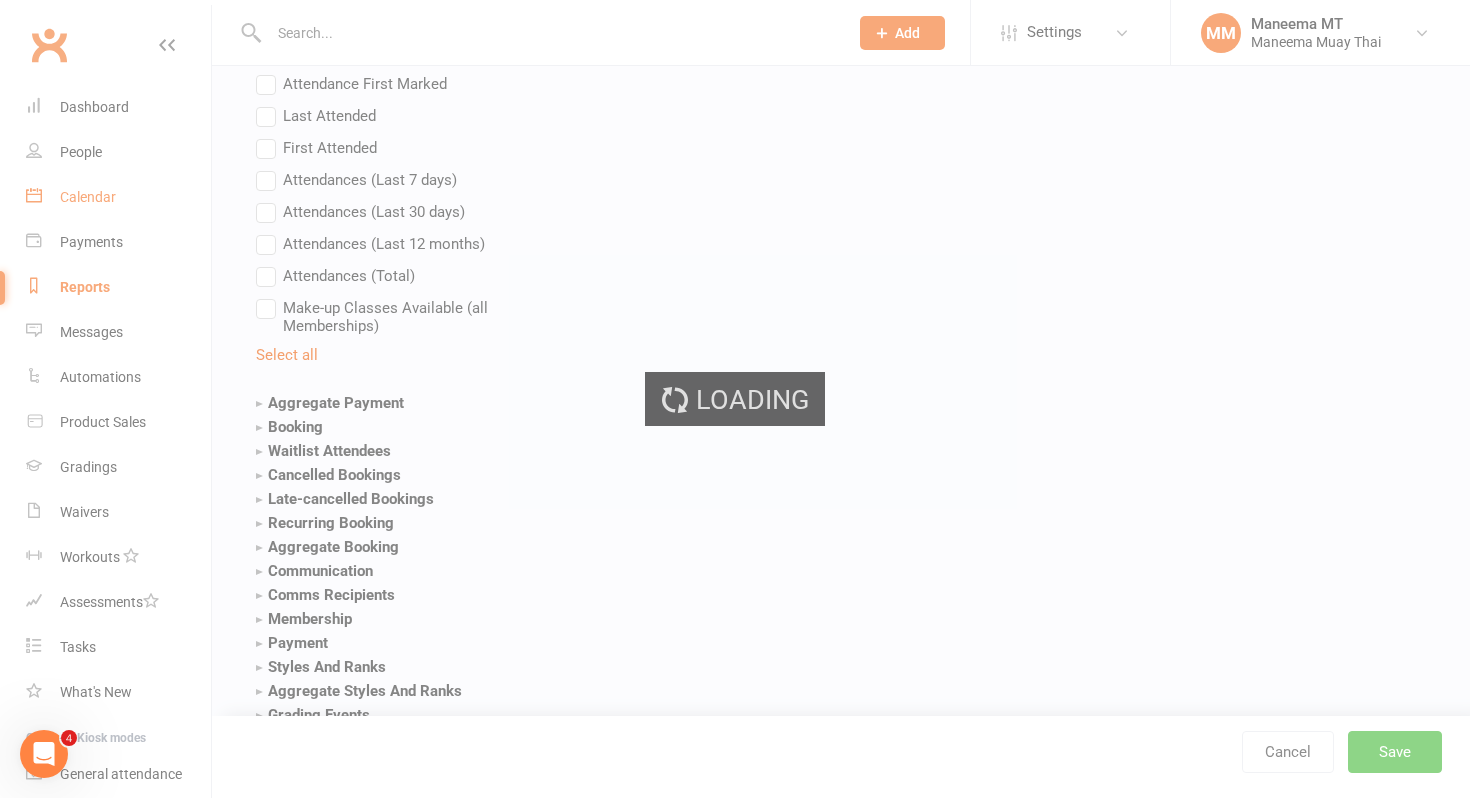 scroll, scrollTop: 0, scrollLeft: 0, axis: both 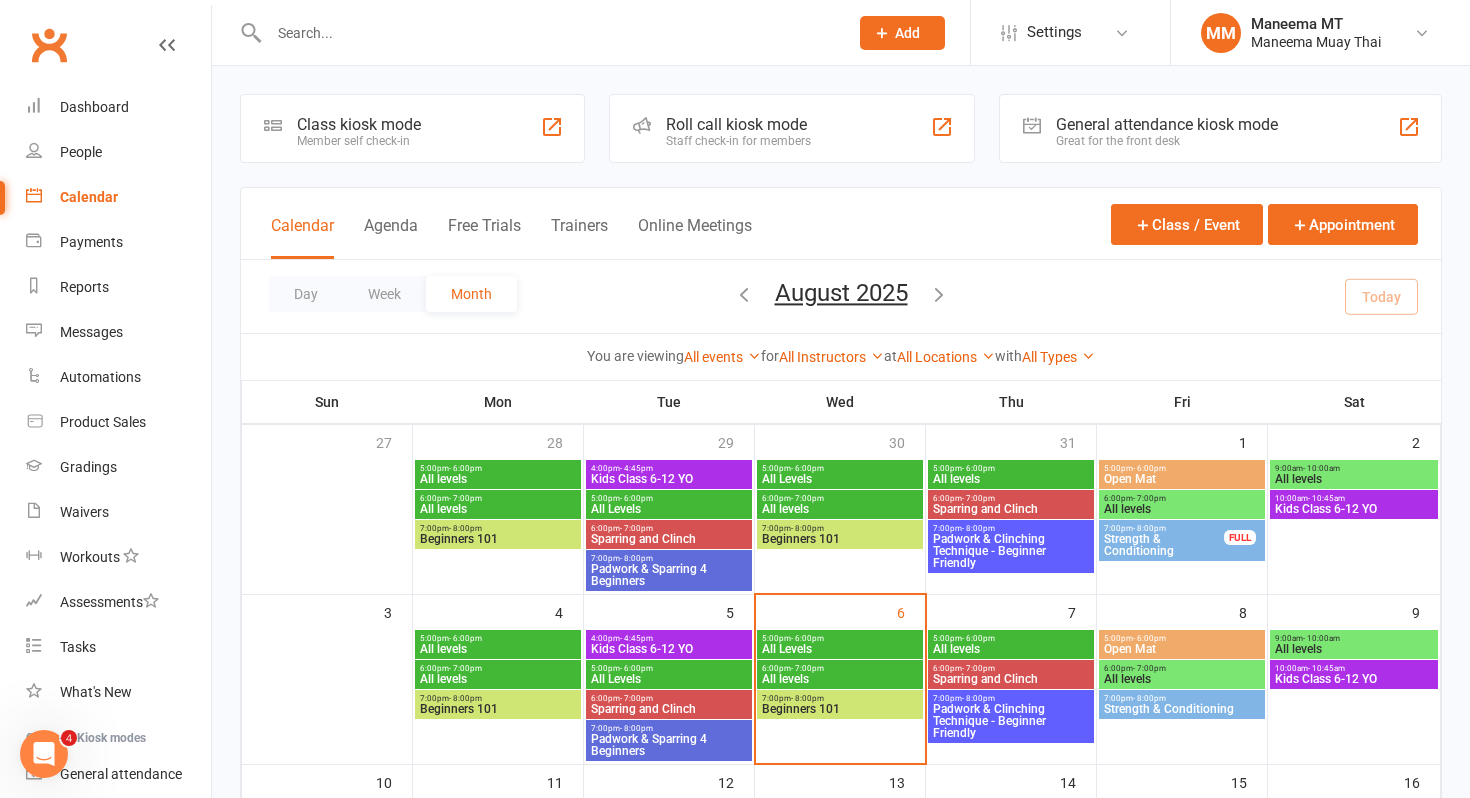 click on "5:00pm  - 6:00pm All levels" at bounding box center (498, 644) 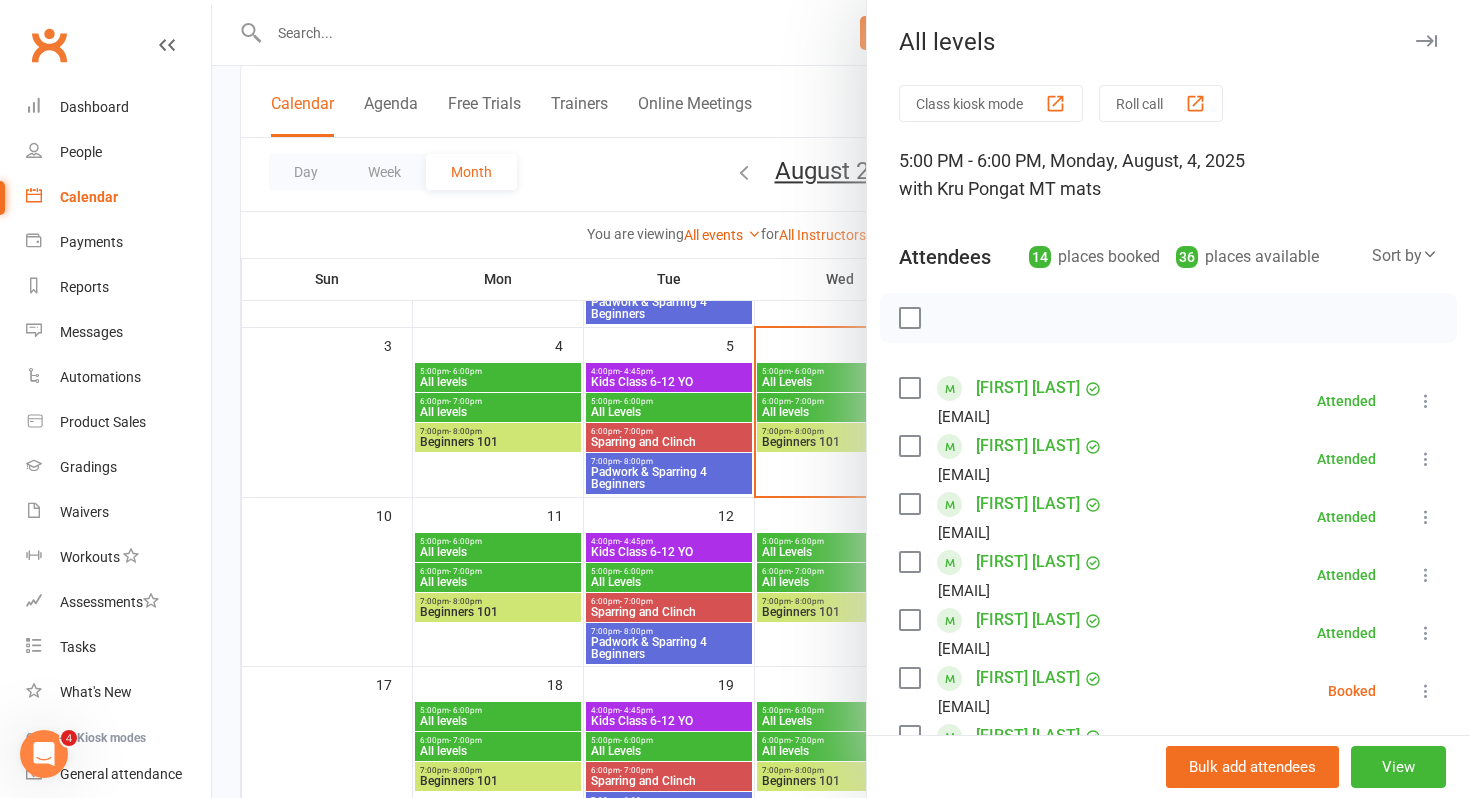 scroll, scrollTop: 274, scrollLeft: 0, axis: vertical 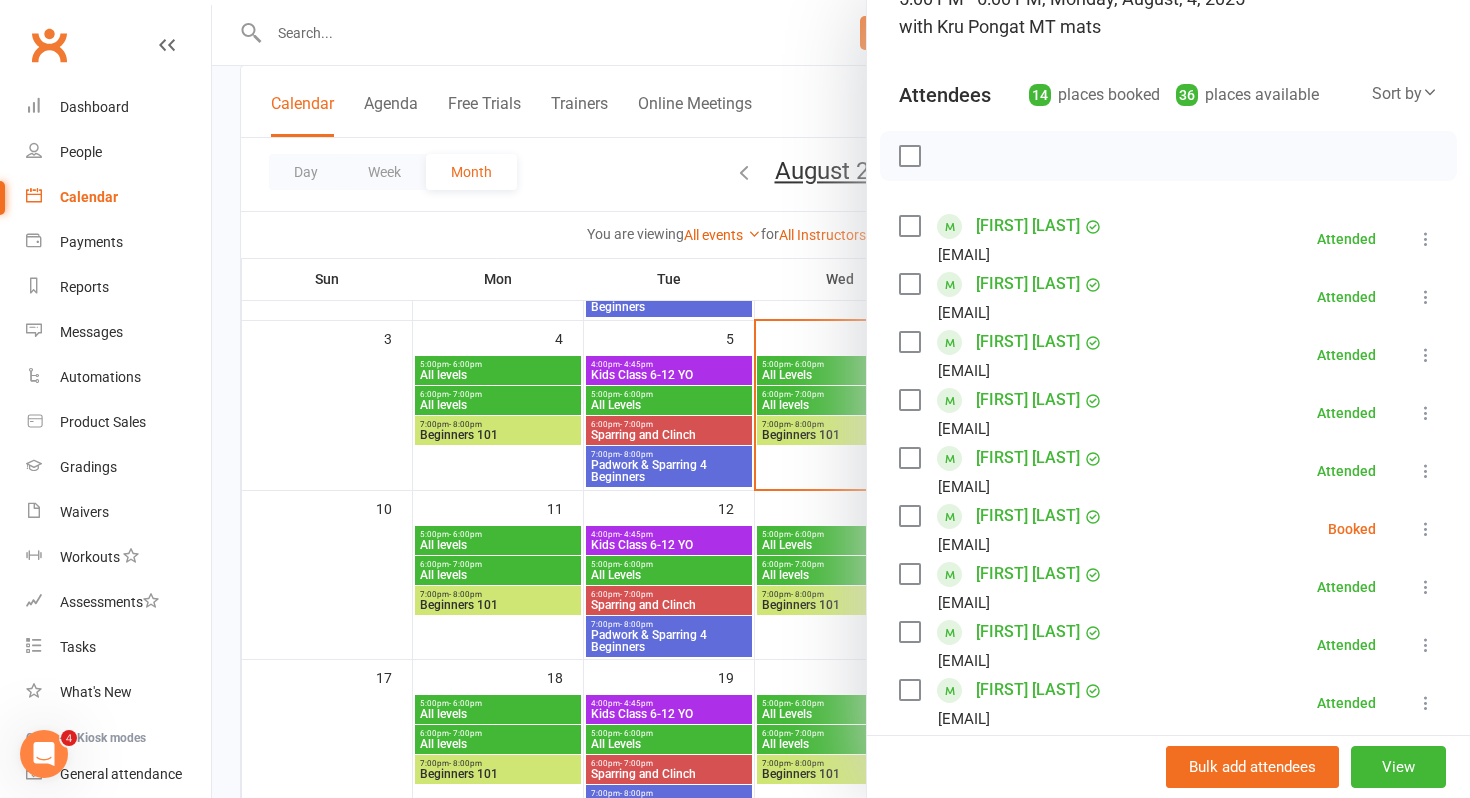 click at bounding box center [1426, 529] 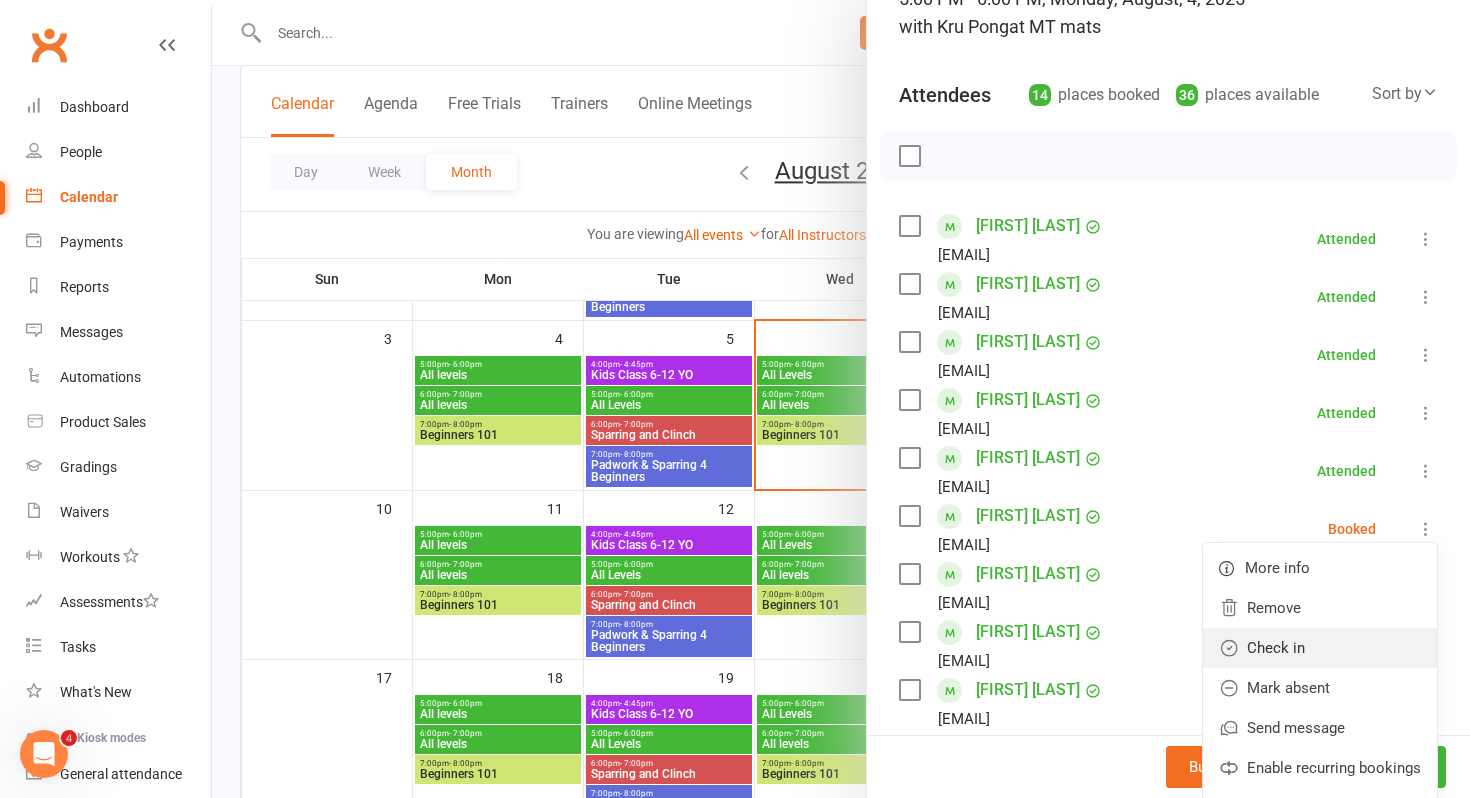 click on "Check in" at bounding box center [1320, 648] 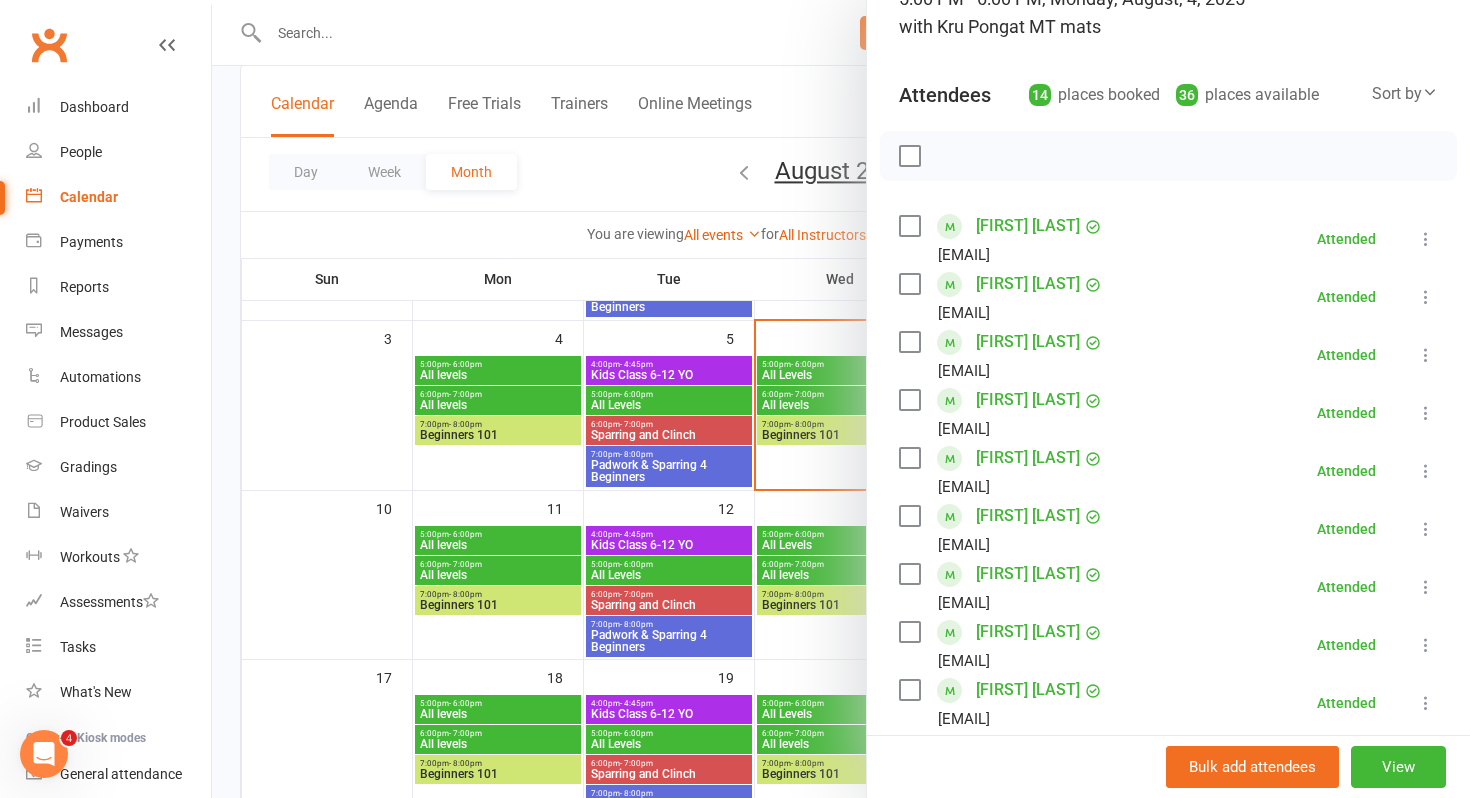 click on "[FIRST] [LAST]" at bounding box center (1028, 516) 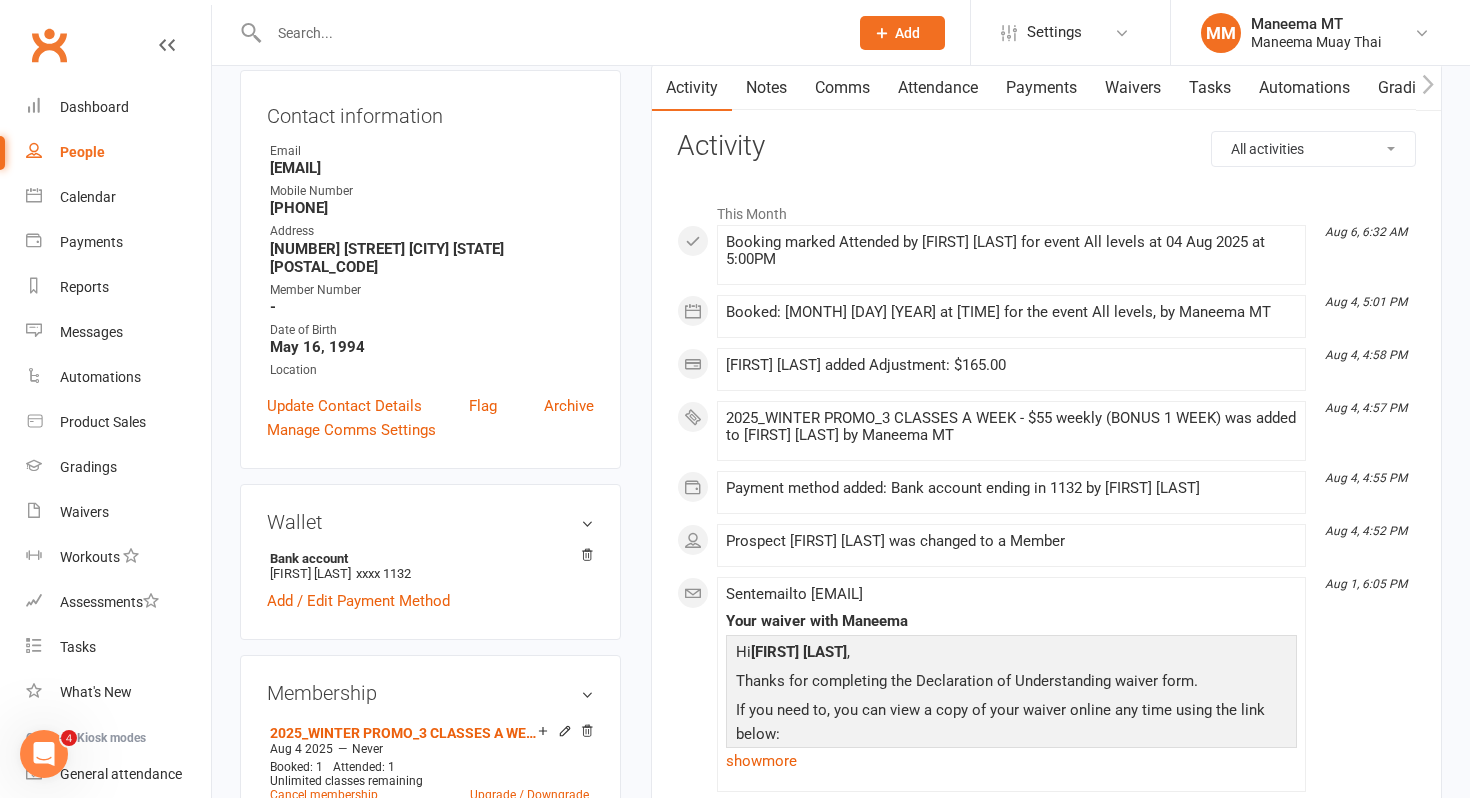 scroll, scrollTop: 205, scrollLeft: 0, axis: vertical 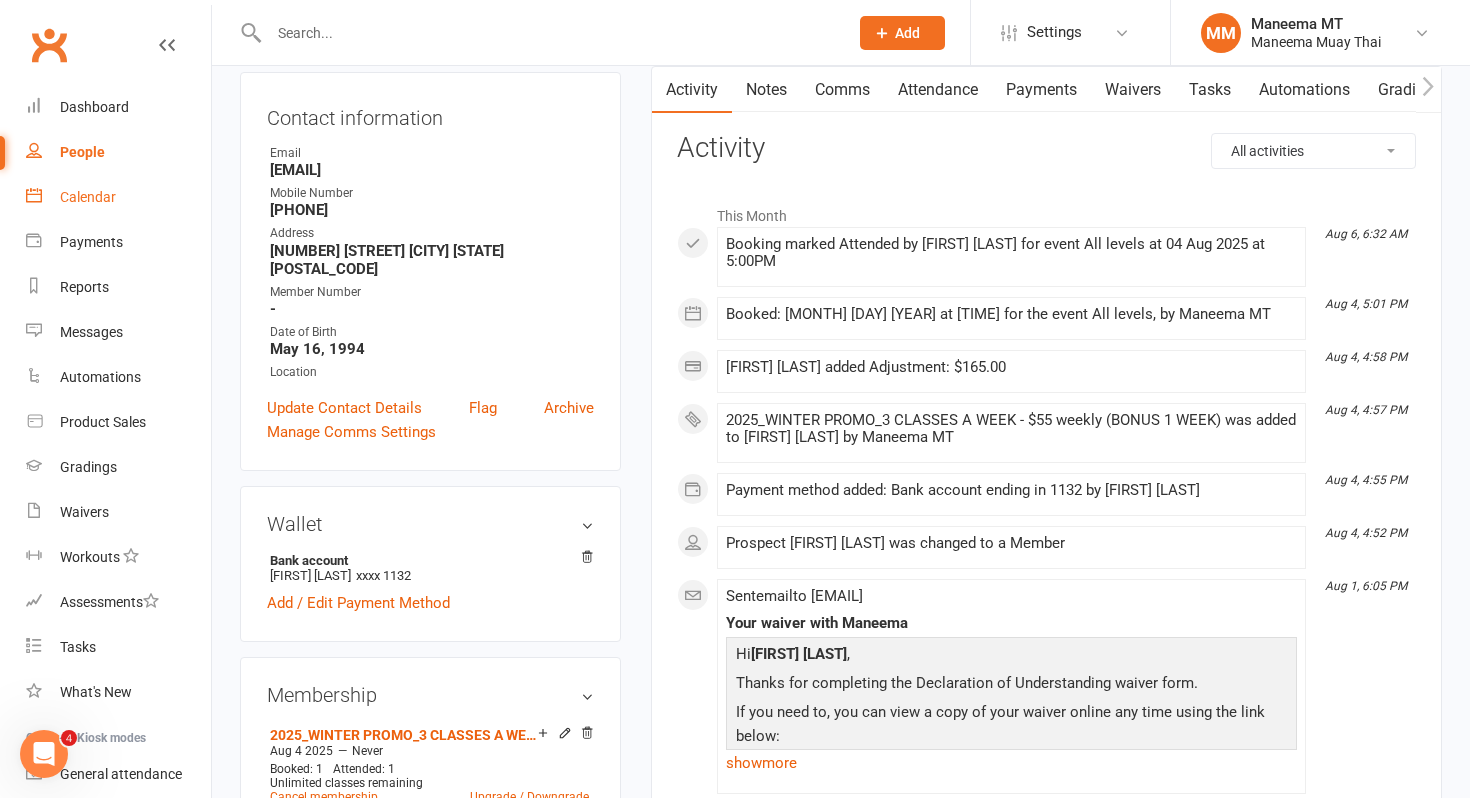 click on "Calendar" at bounding box center [88, 197] 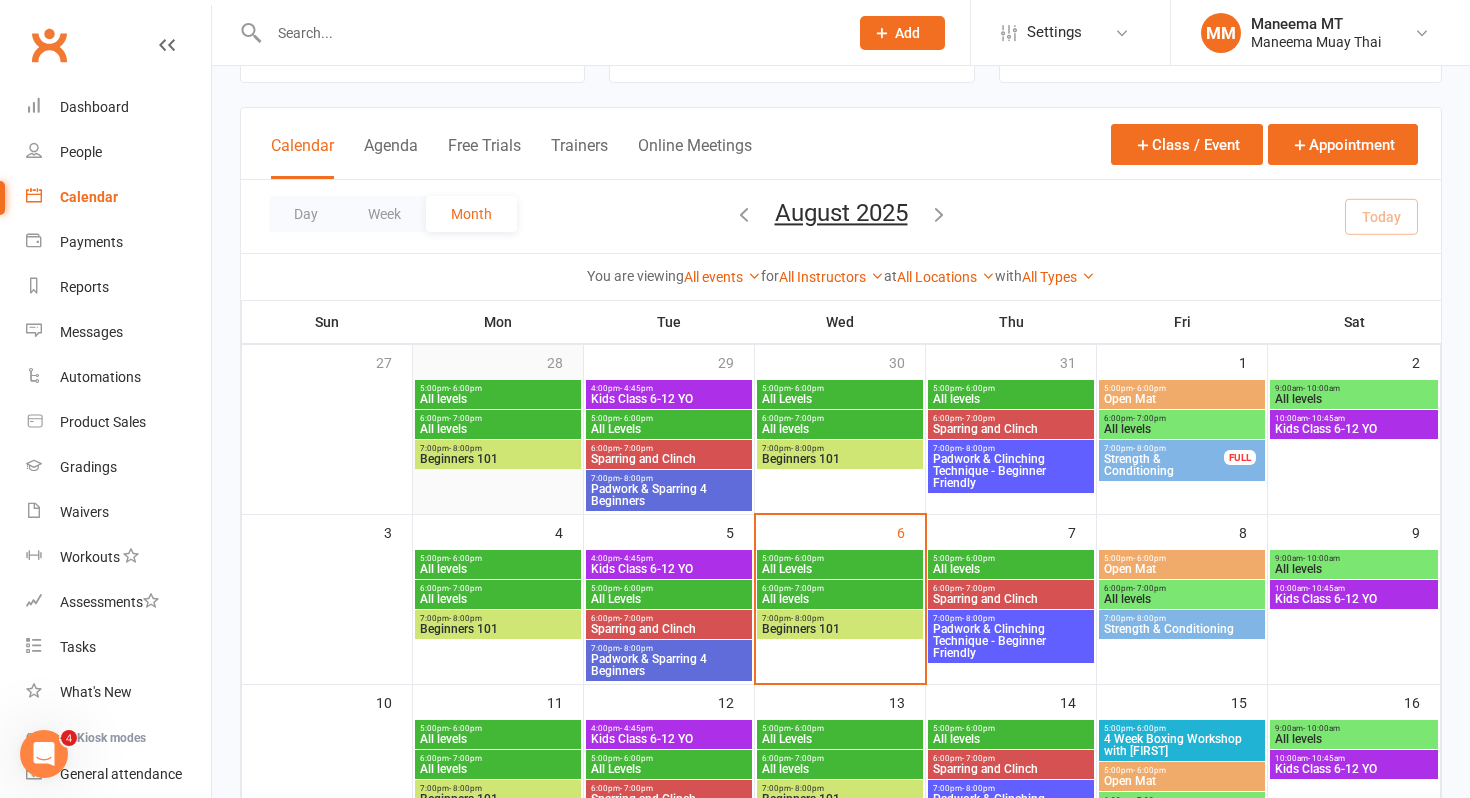 scroll, scrollTop: 117, scrollLeft: 0, axis: vertical 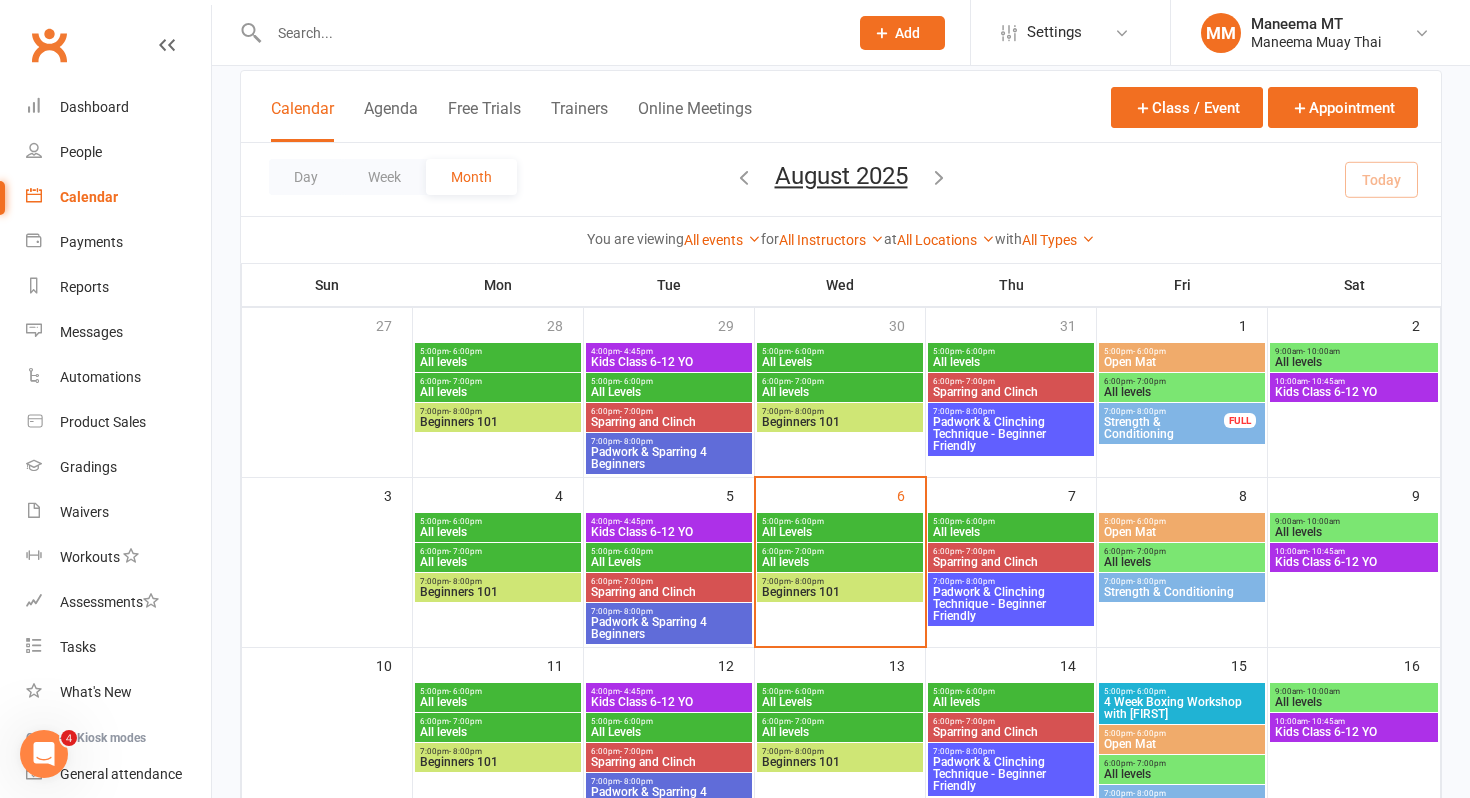 click on "All levels" at bounding box center (498, 532) 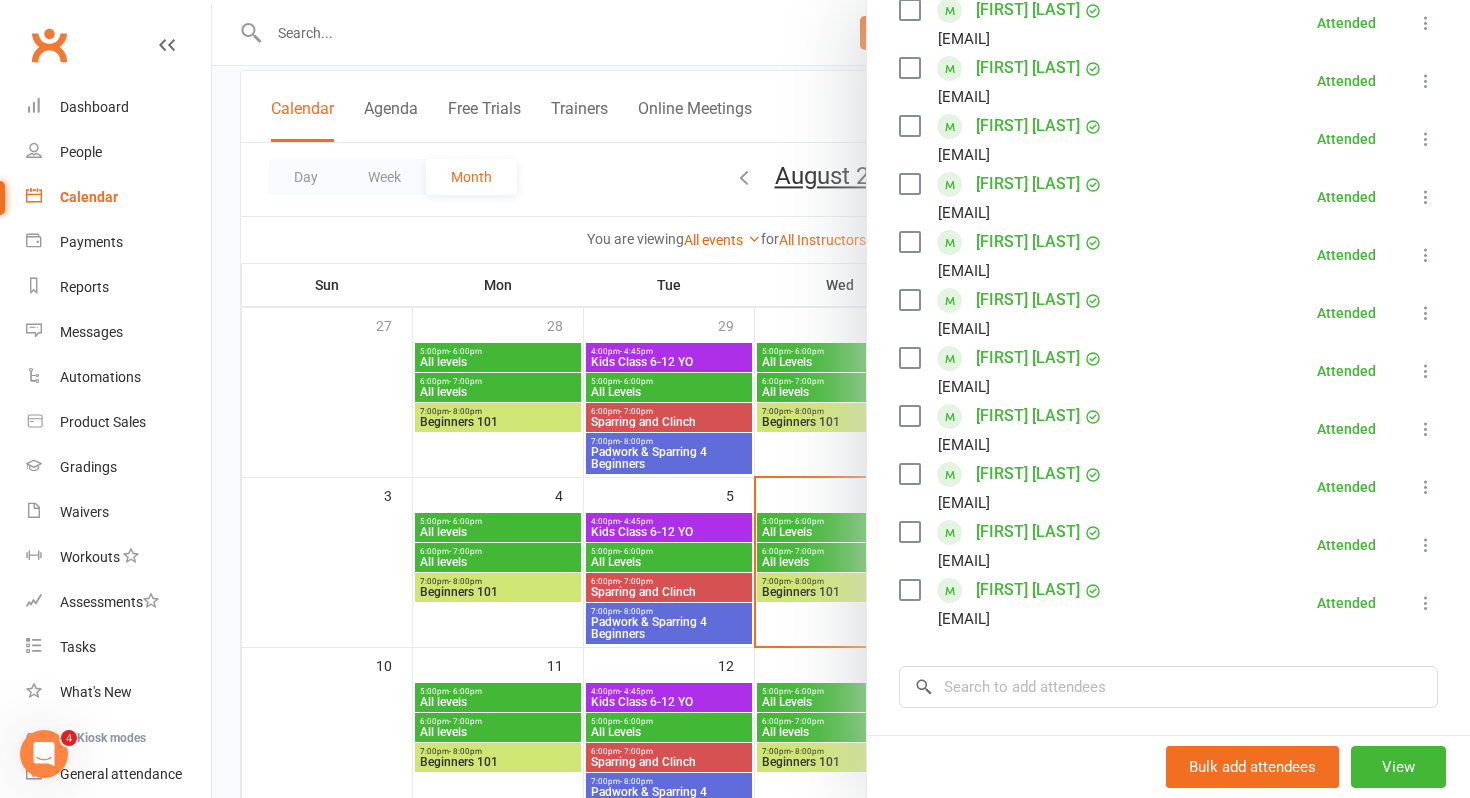 scroll, scrollTop: 554, scrollLeft: 0, axis: vertical 